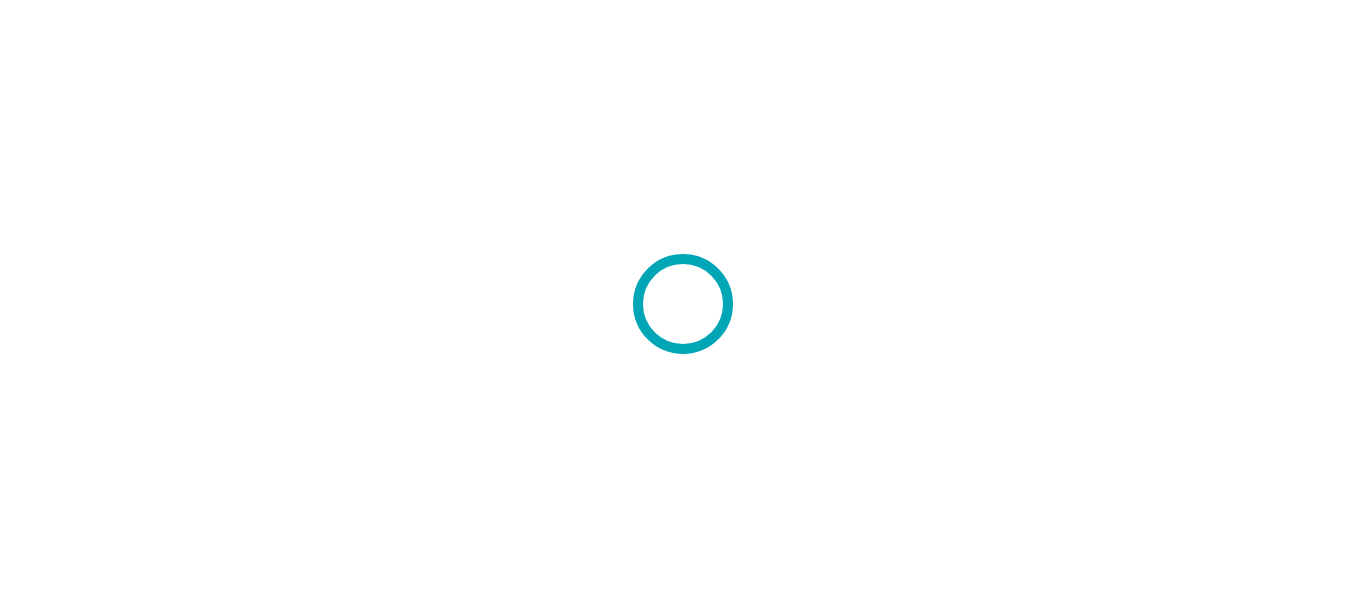 scroll, scrollTop: 0, scrollLeft: 0, axis: both 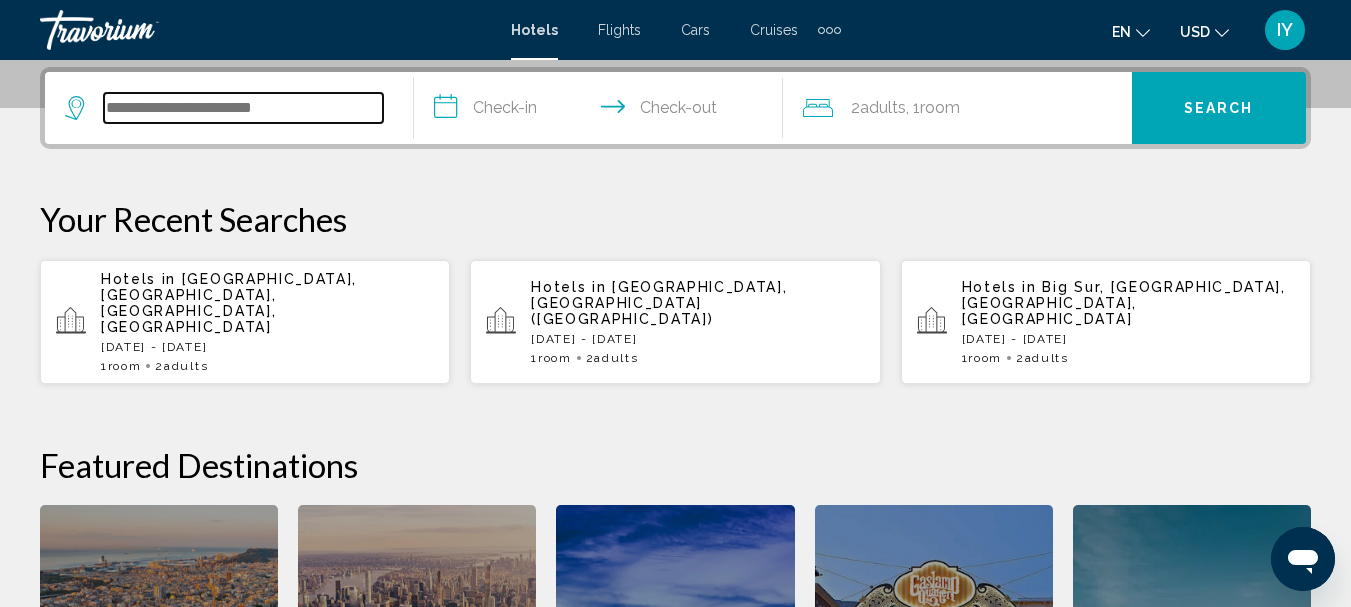click at bounding box center (243, 108) 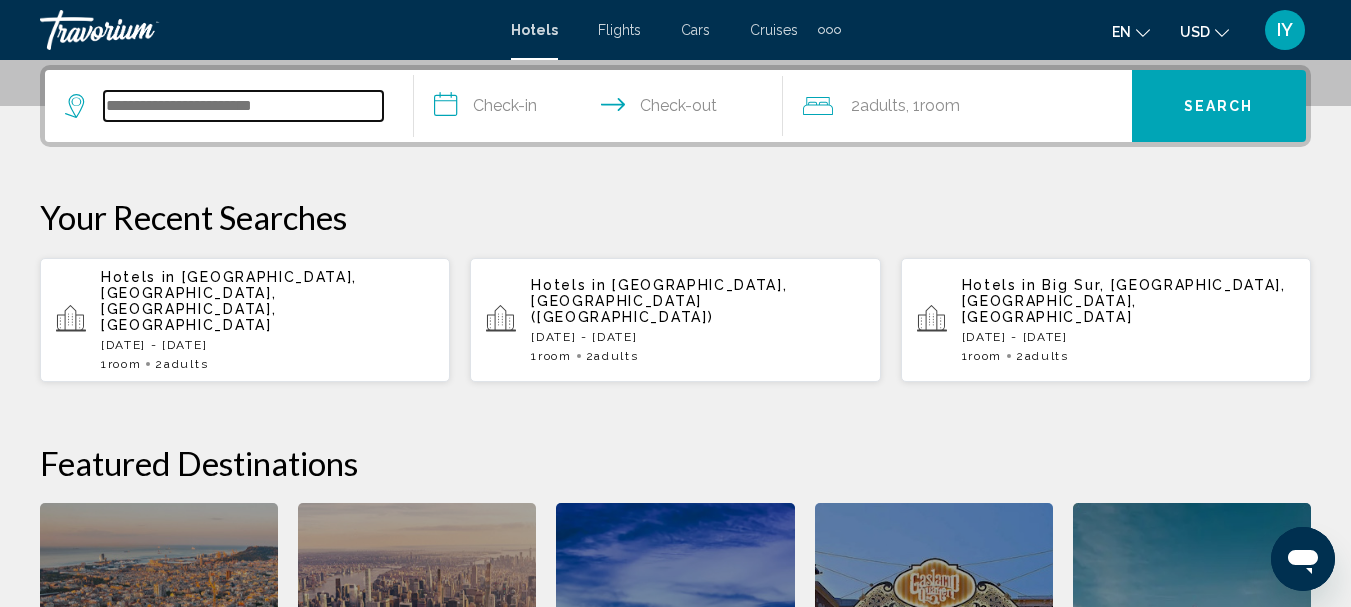 click at bounding box center [243, 106] 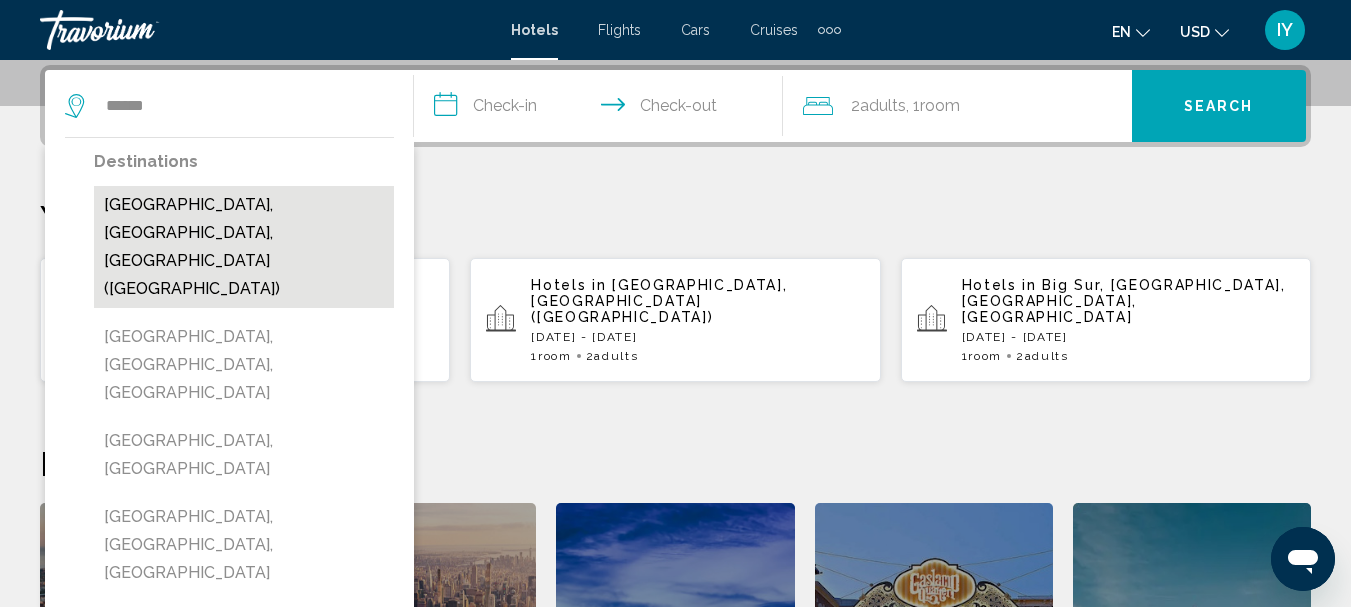 click on "San Diego, CA, United States (SAN)" at bounding box center [244, 247] 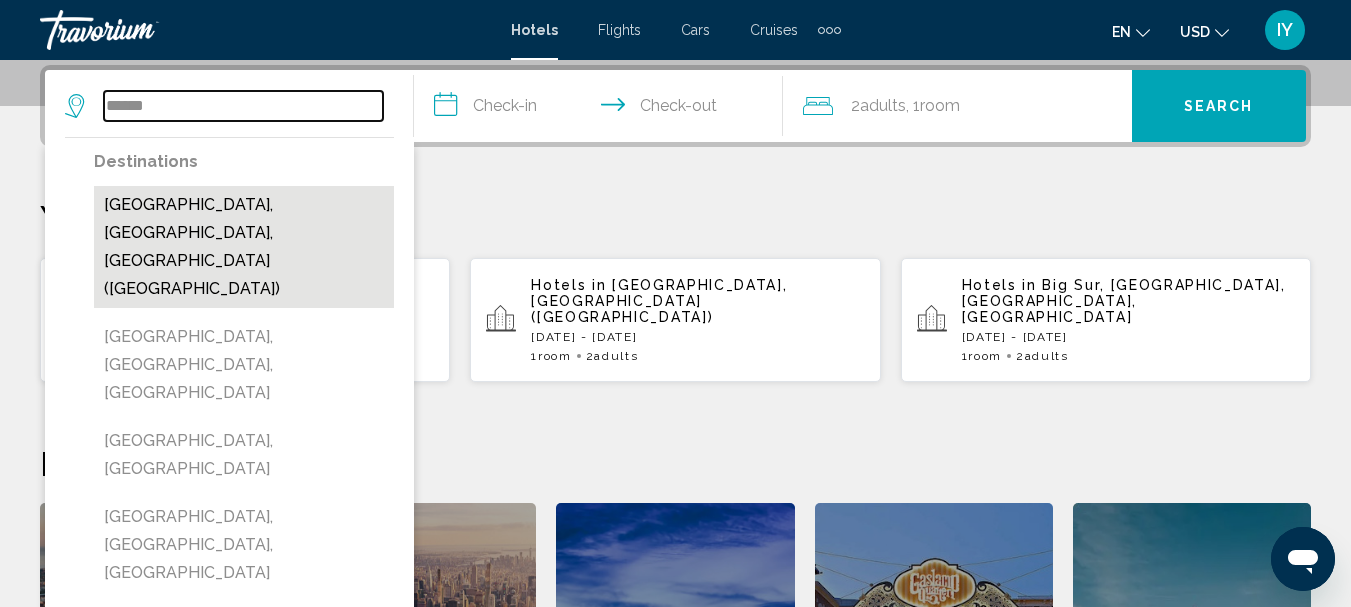 type on "**********" 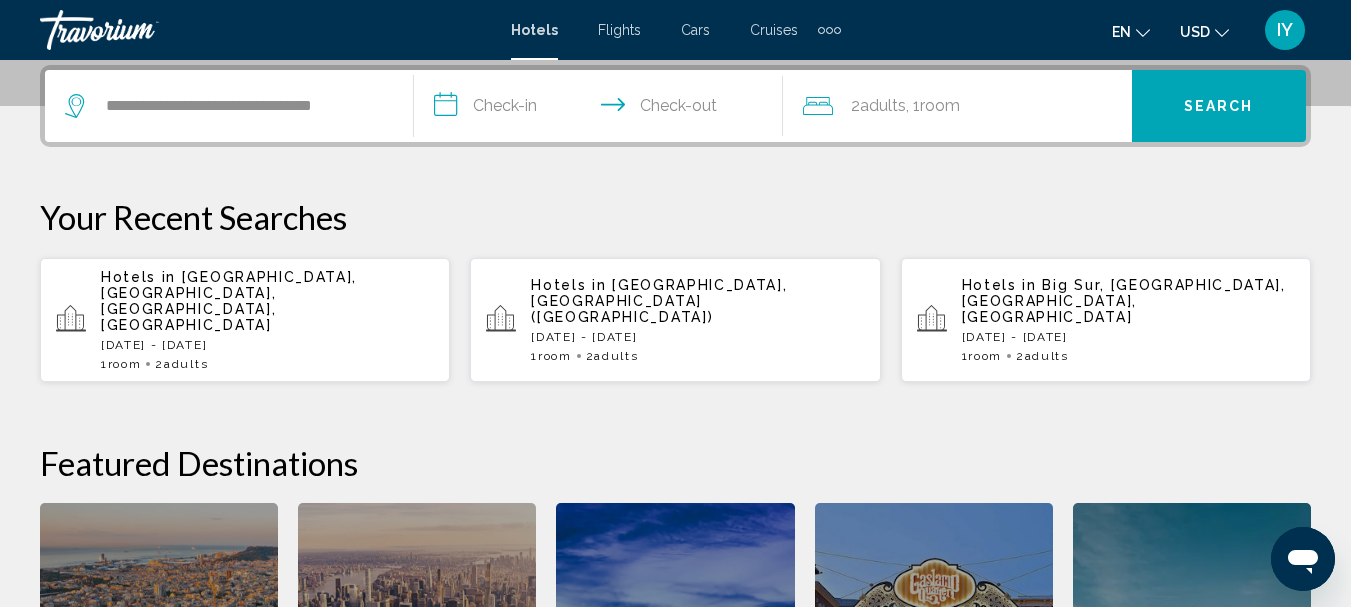 click on "**********" at bounding box center (602, 109) 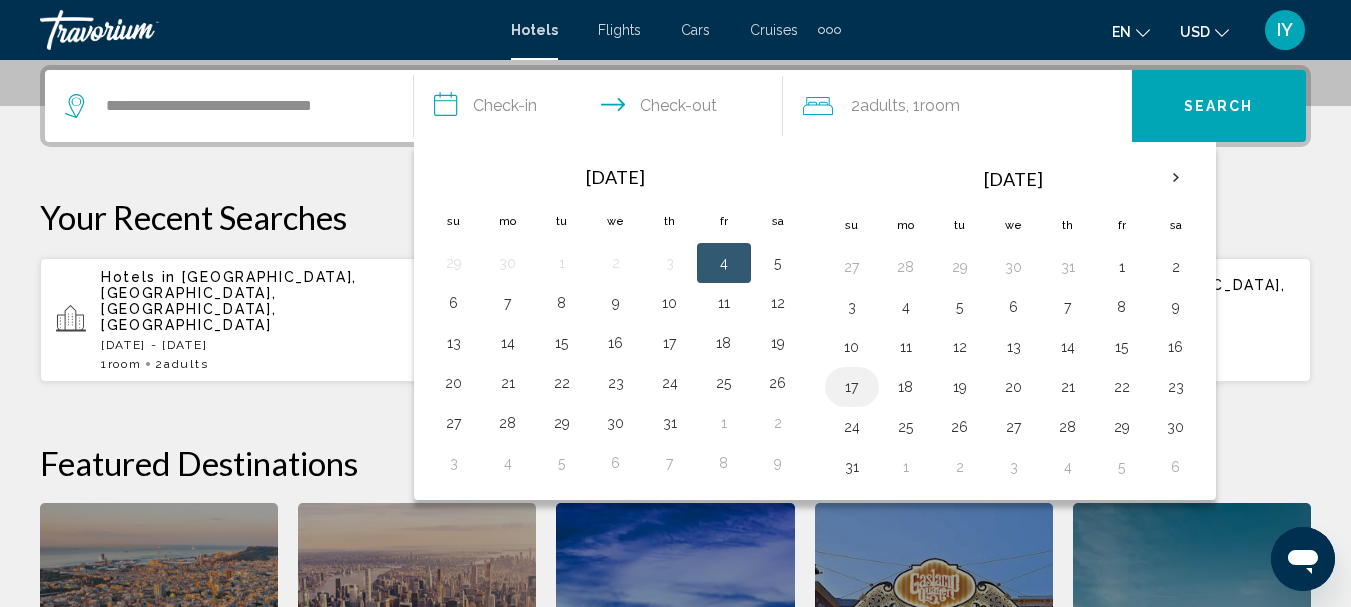 click on "17" at bounding box center (852, 387) 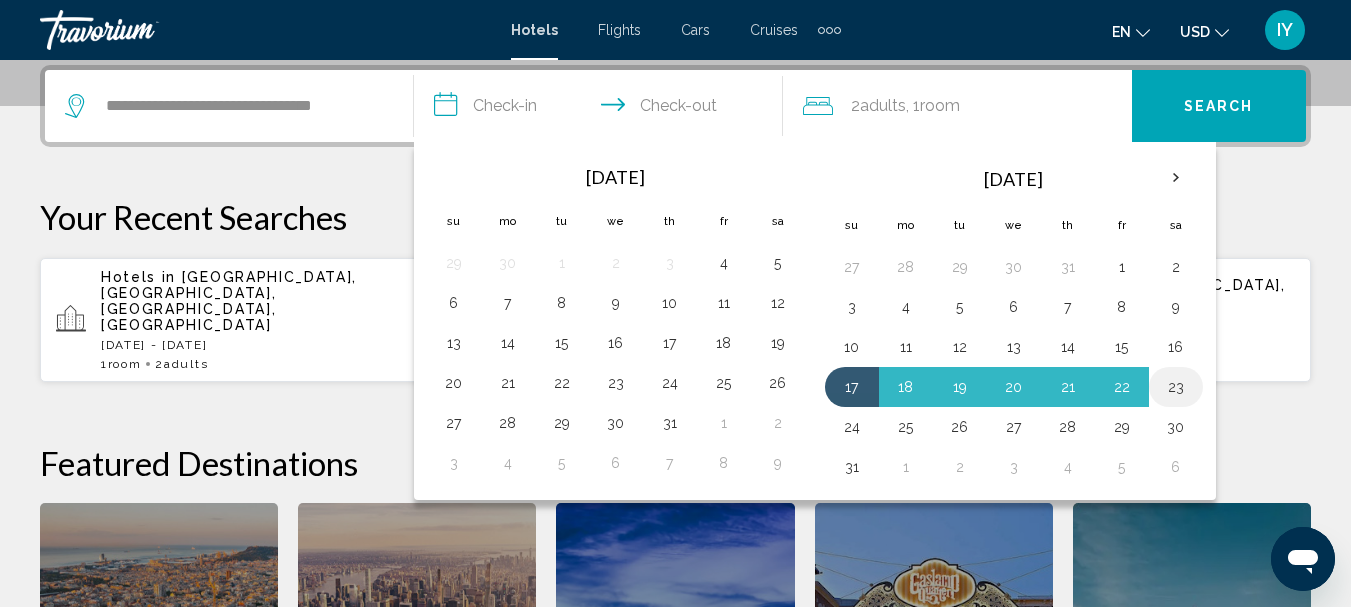click on "23" at bounding box center (1176, 387) 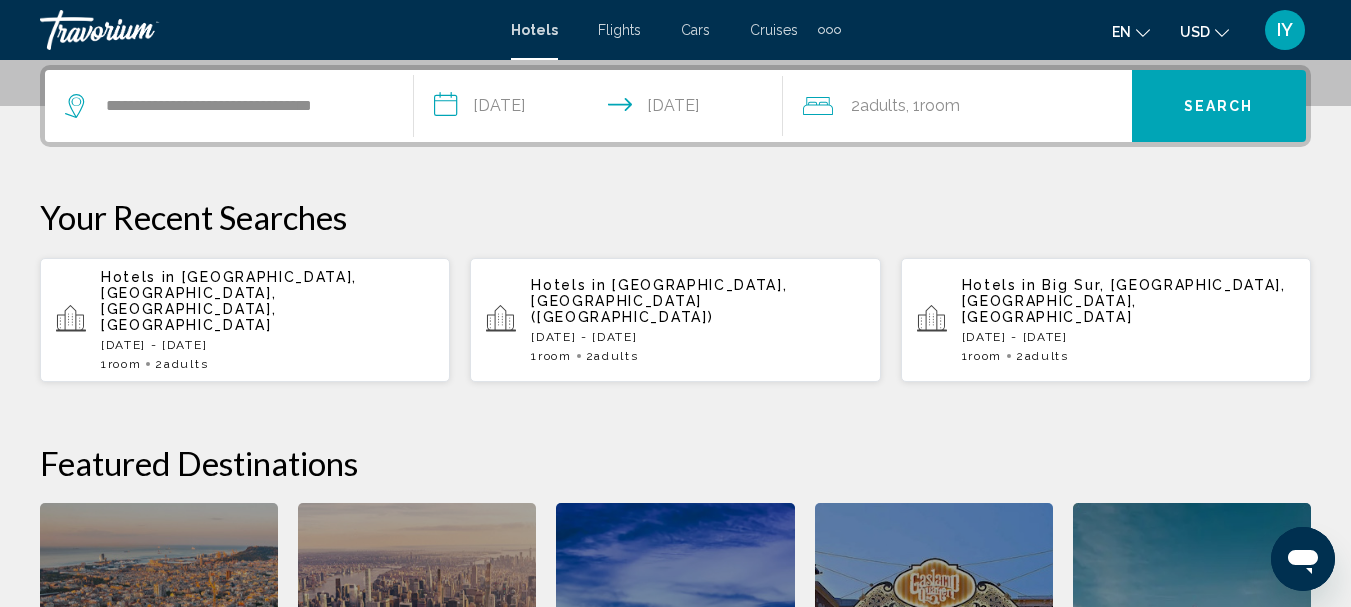 type on "**********" 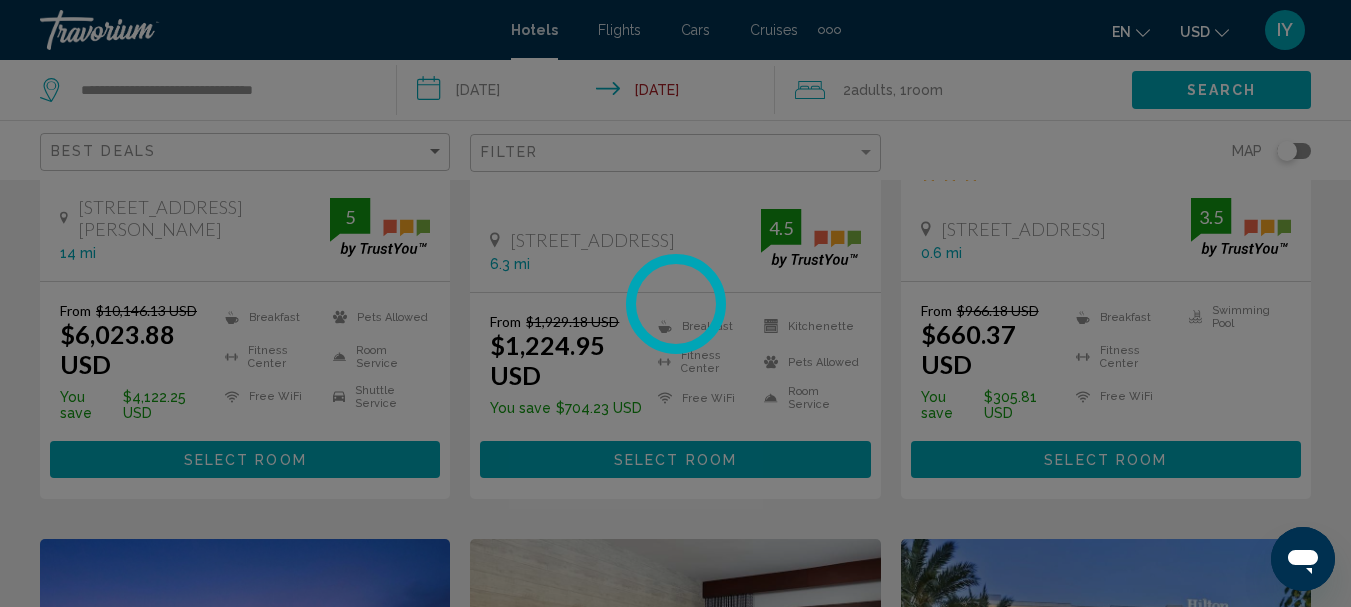 scroll, scrollTop: 0, scrollLeft: 0, axis: both 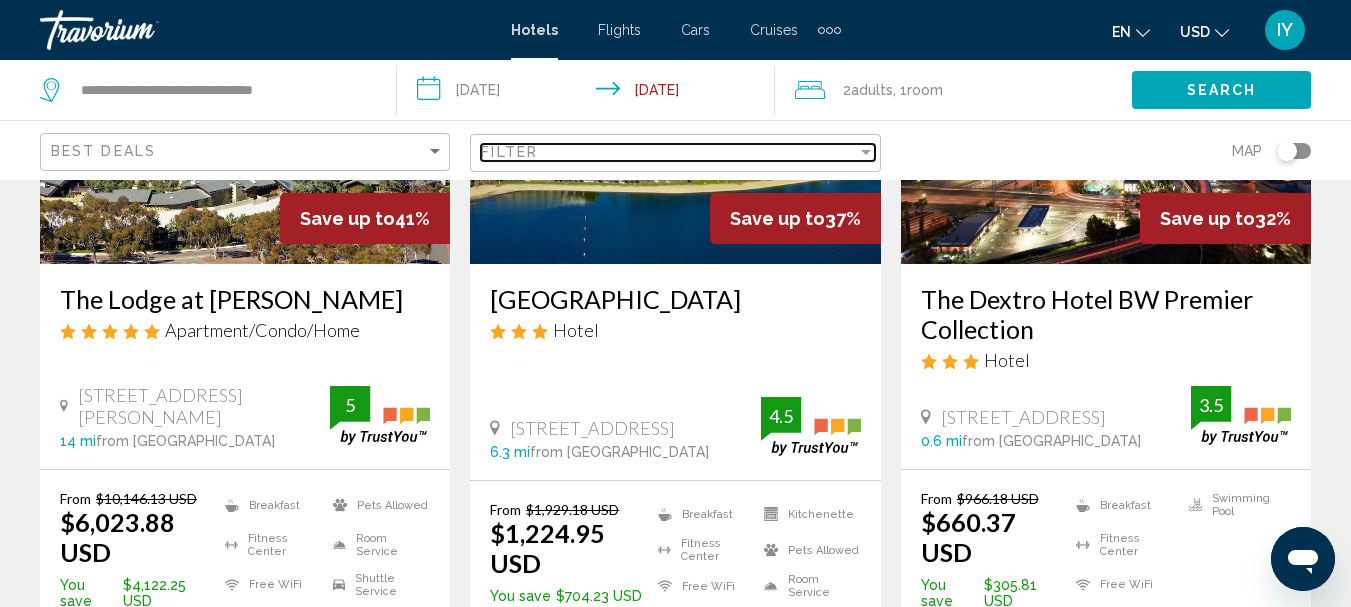 click at bounding box center (866, 152) 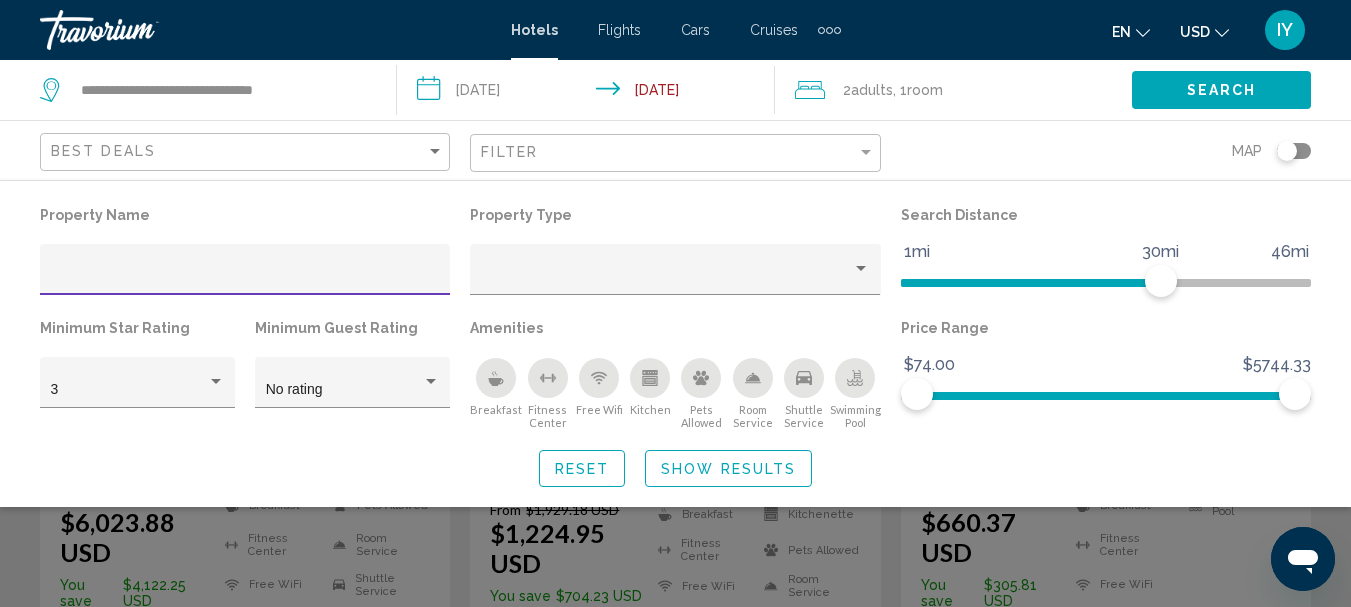 click 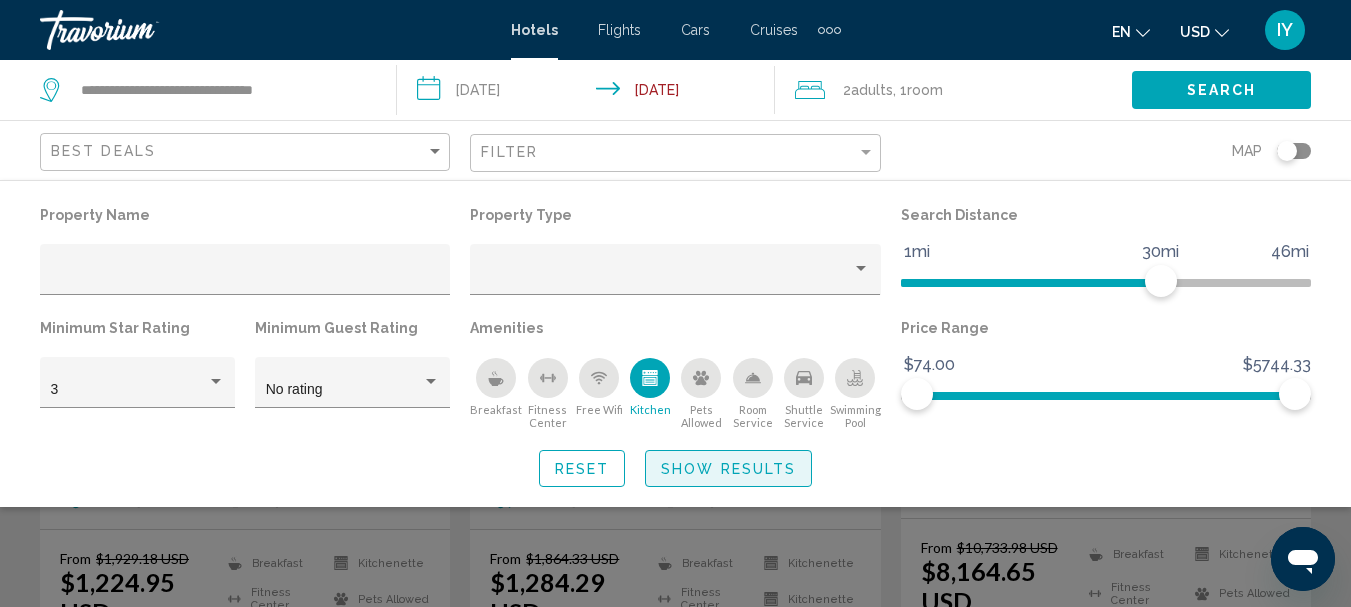 click on "Show Results" 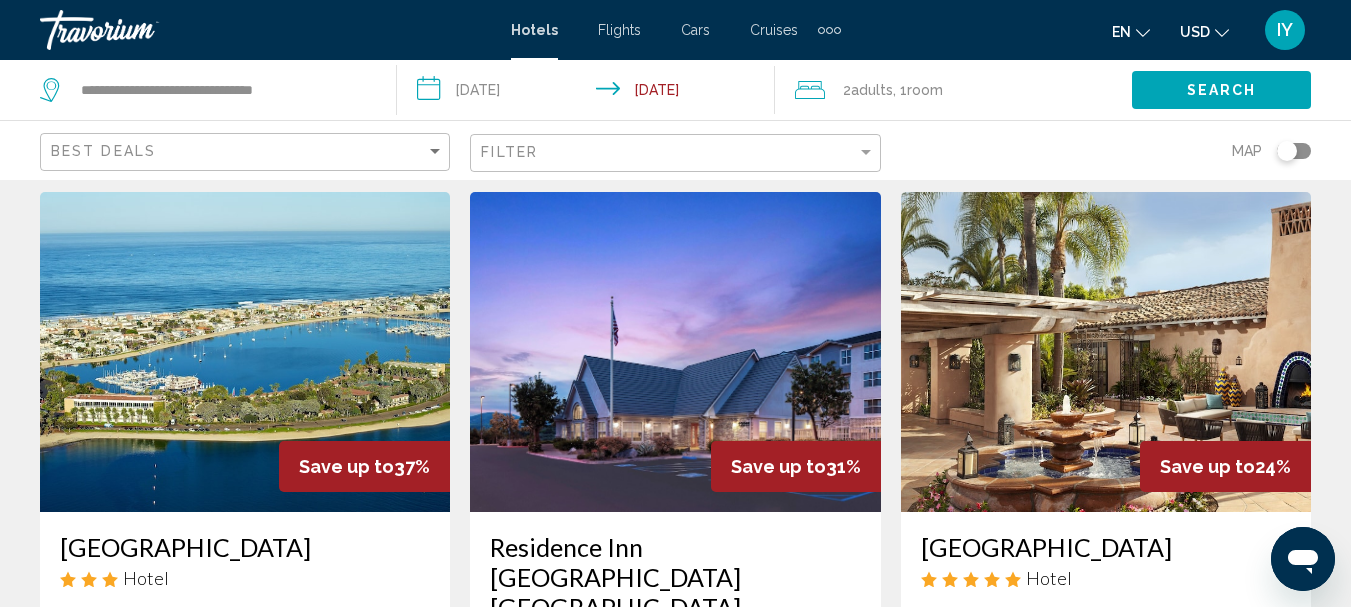 scroll, scrollTop: 6, scrollLeft: 0, axis: vertical 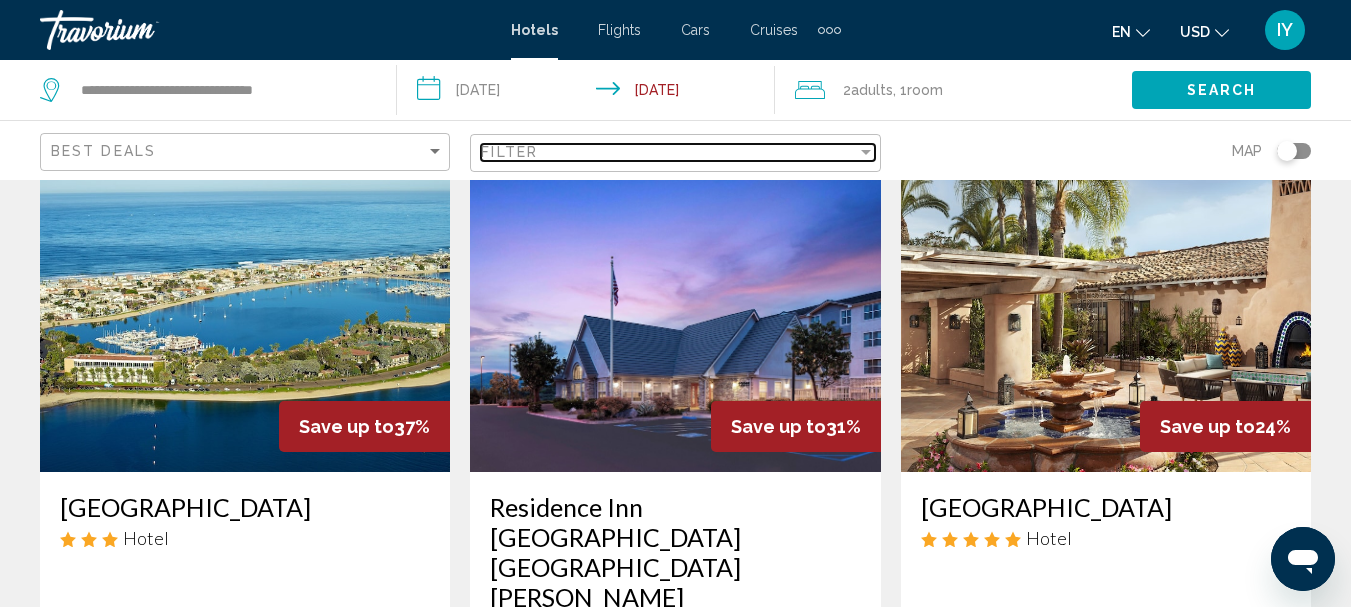 click at bounding box center (866, 152) 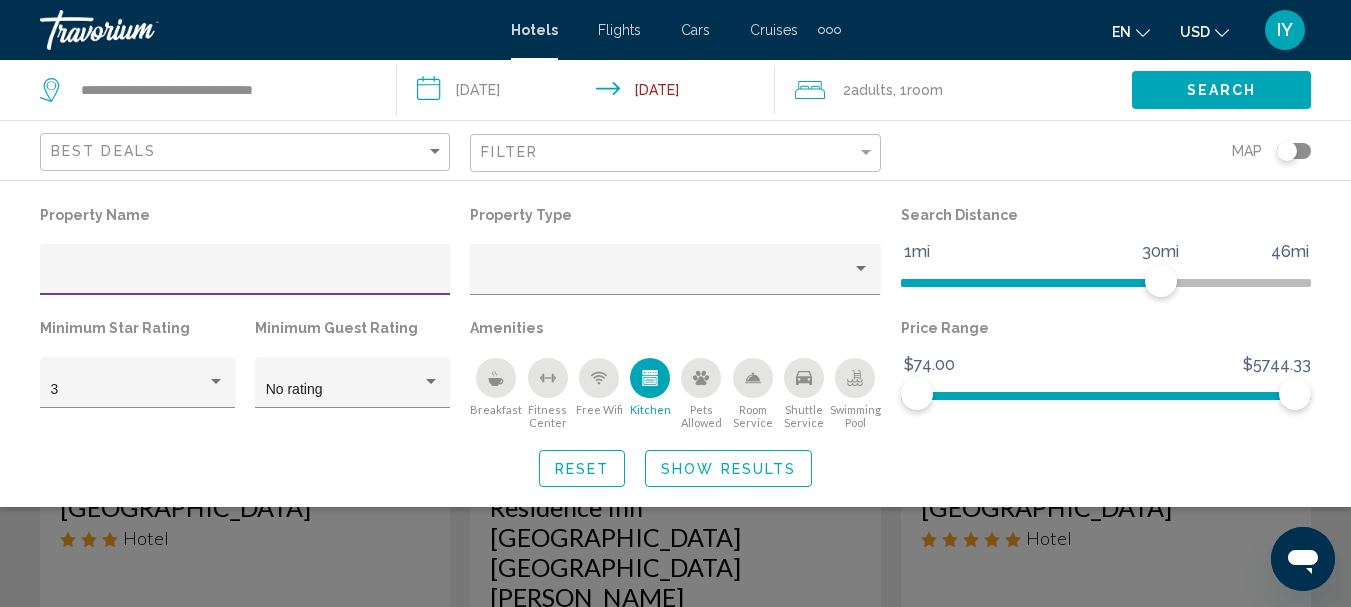 click on "Show Results" 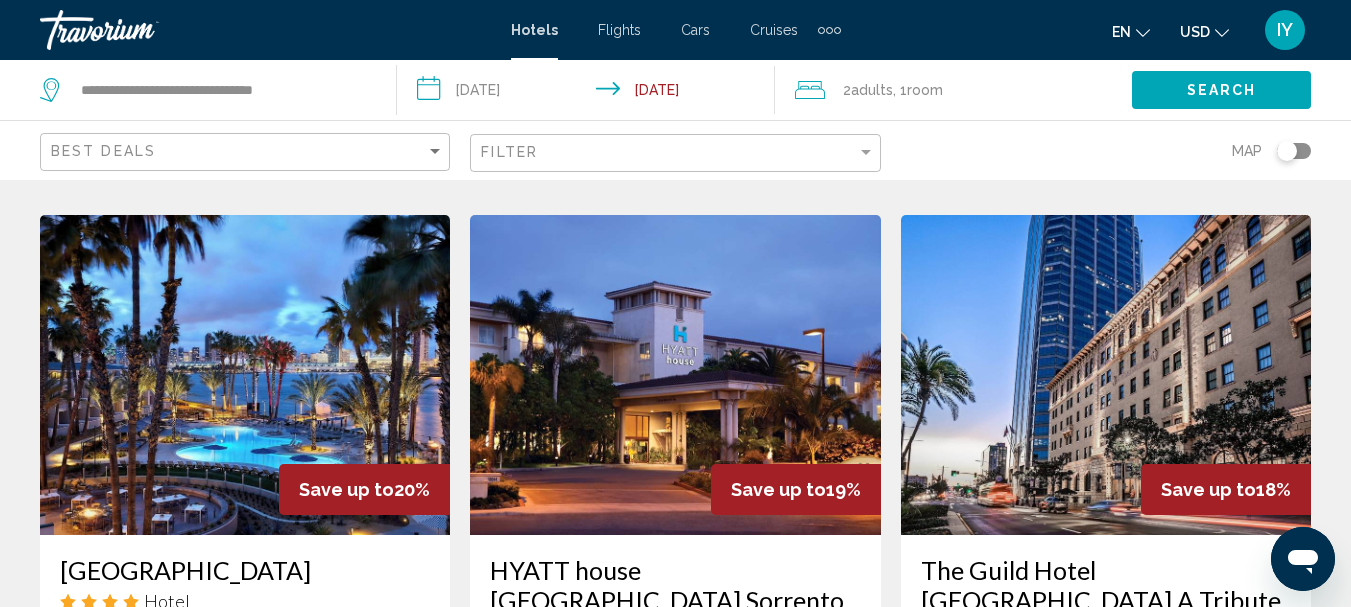 scroll, scrollTop: 932, scrollLeft: 0, axis: vertical 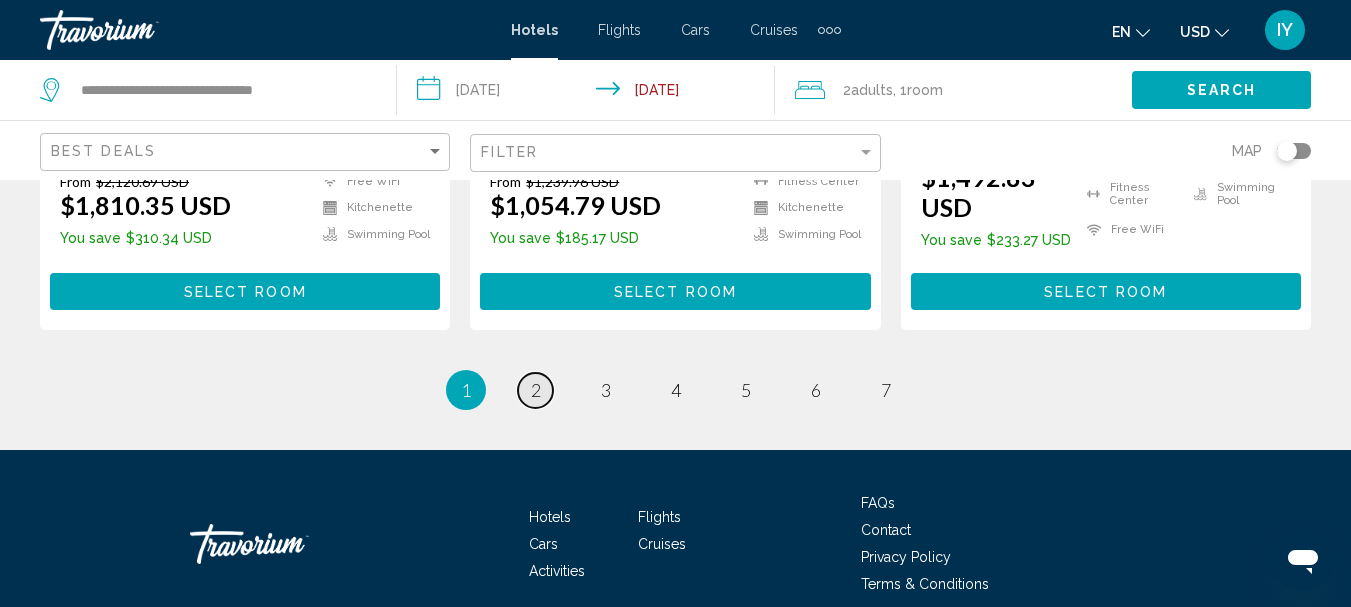 click on "2" at bounding box center [536, 390] 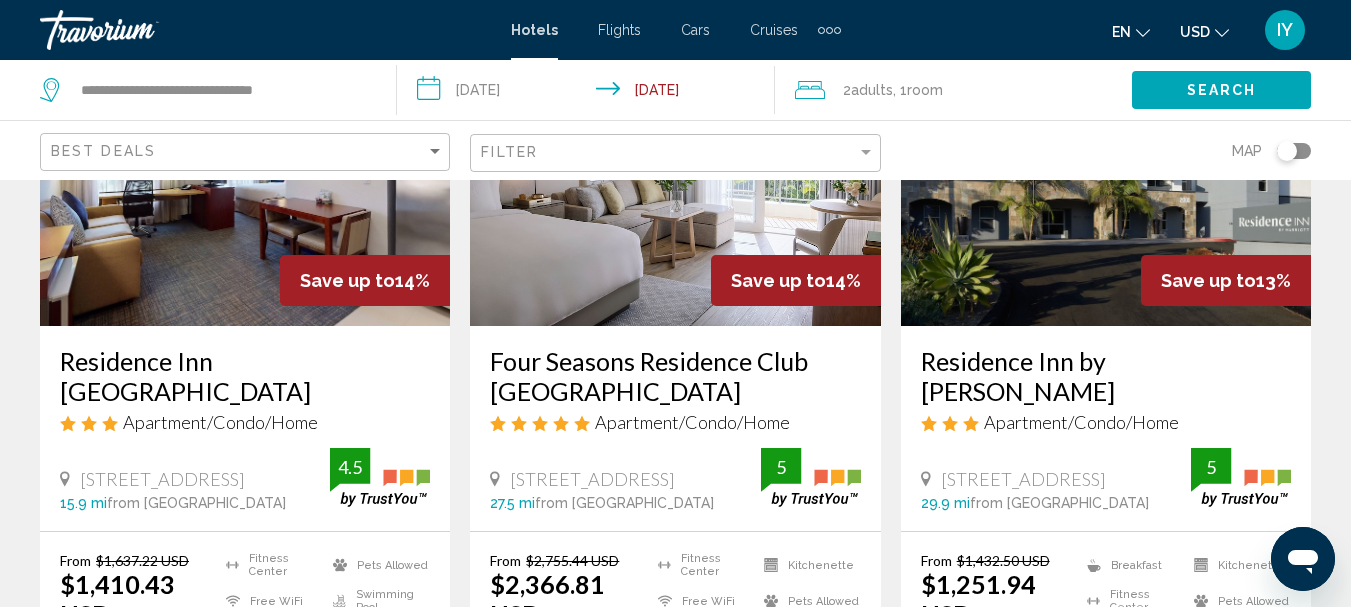 scroll, scrollTop: 263, scrollLeft: 0, axis: vertical 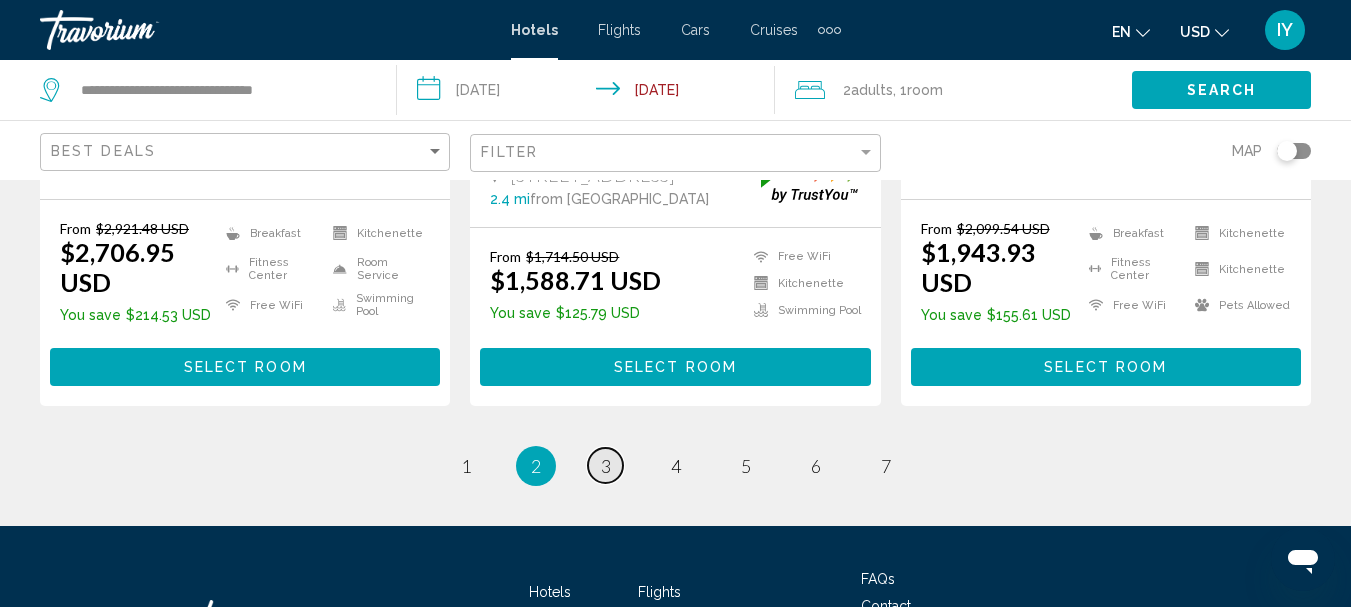 click on "page  3" at bounding box center (605, 465) 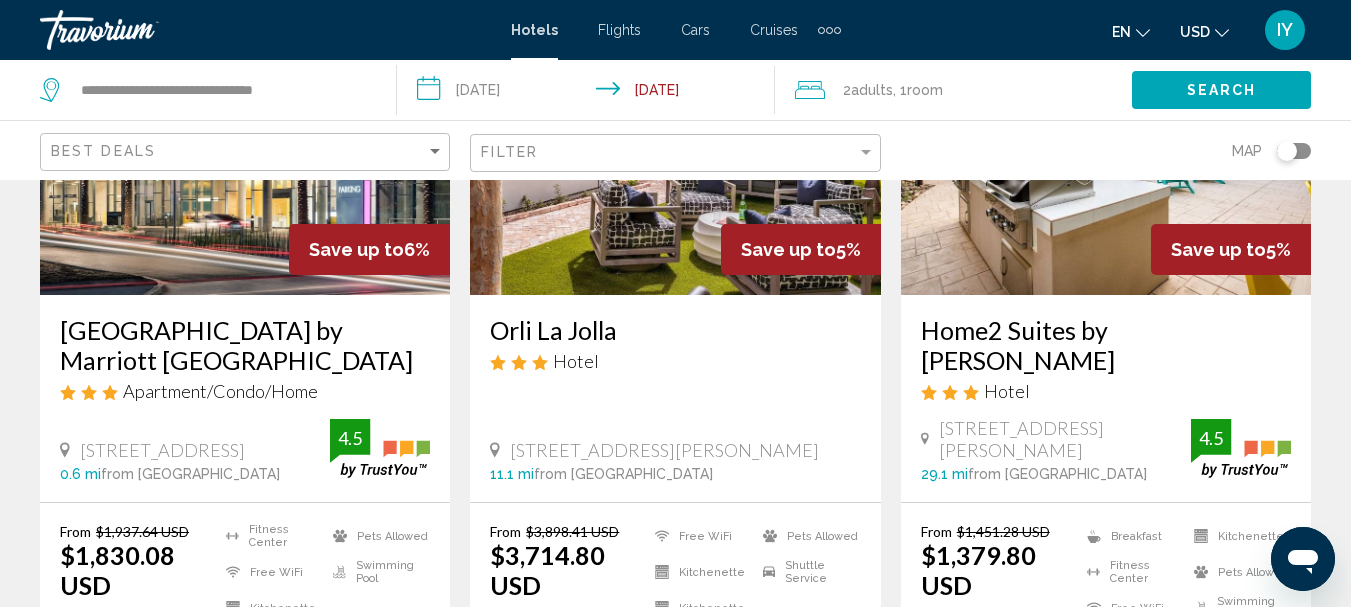 scroll, scrollTop: 0, scrollLeft: 0, axis: both 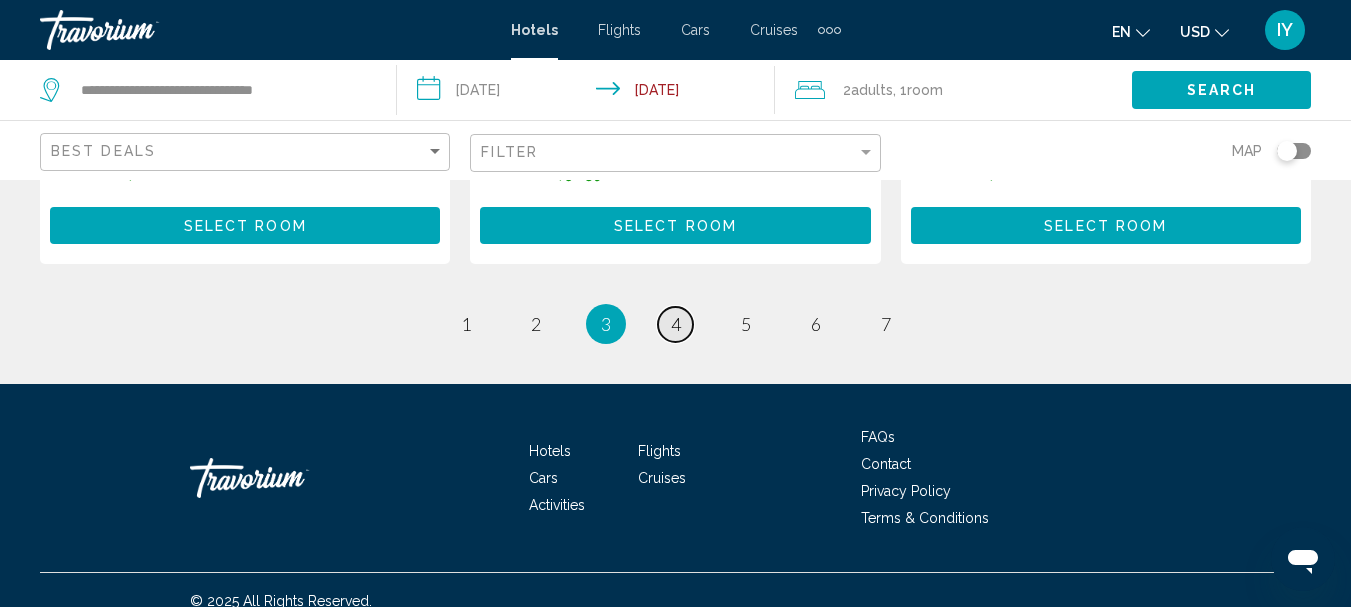 click on "4" at bounding box center (676, 324) 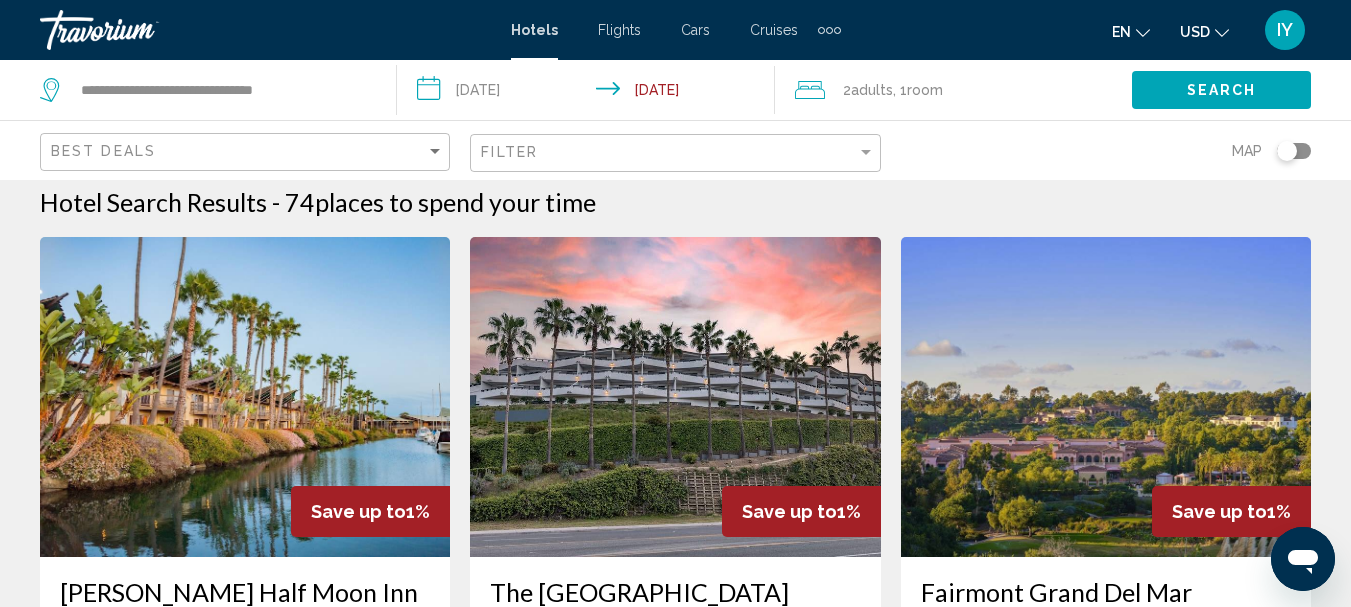 scroll, scrollTop: 0, scrollLeft: 0, axis: both 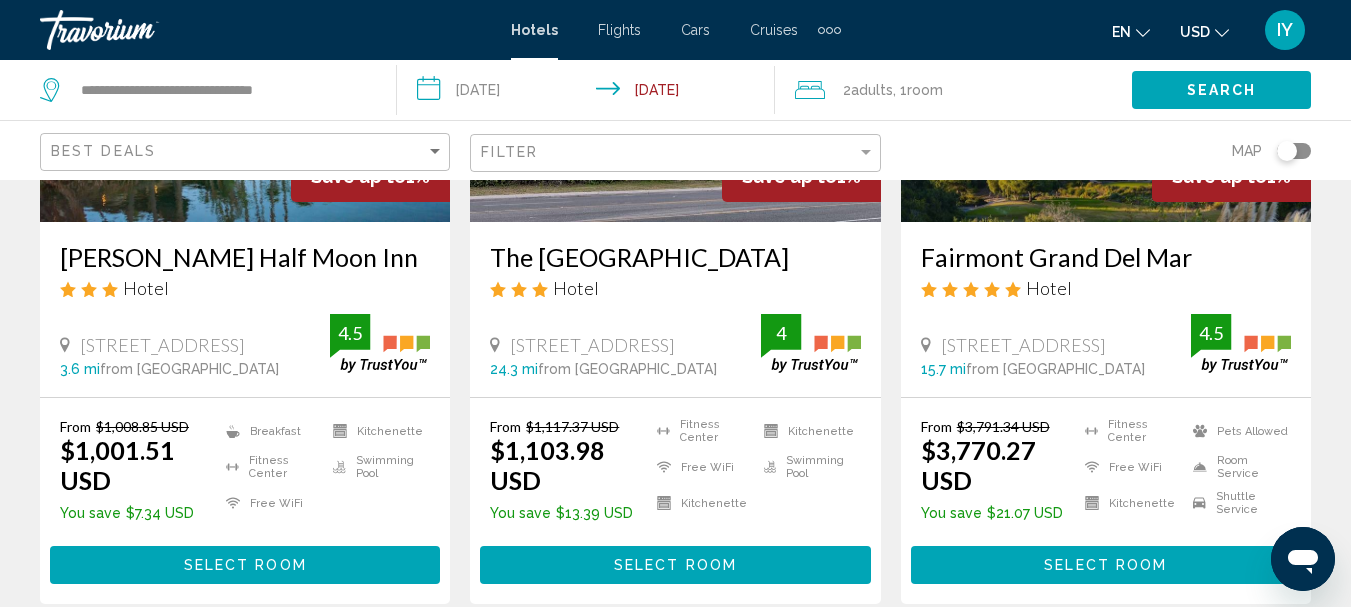 click on "[PERSON_NAME] Half Moon Inn" at bounding box center (245, 257) 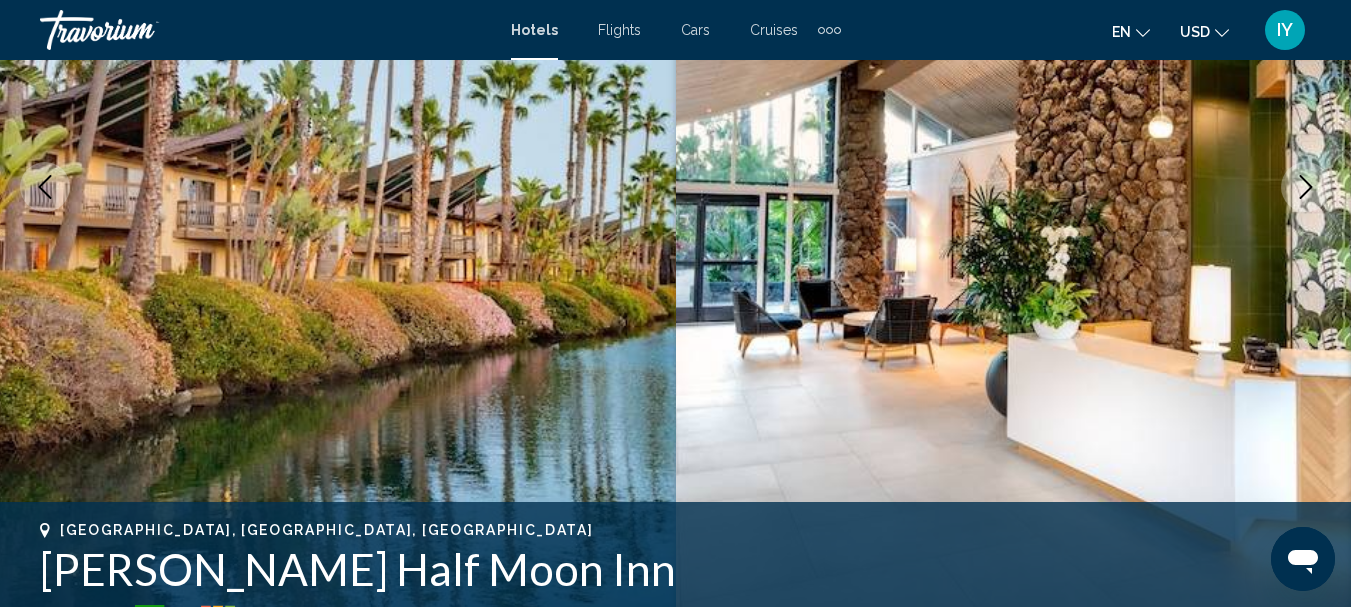 scroll, scrollTop: 231, scrollLeft: 0, axis: vertical 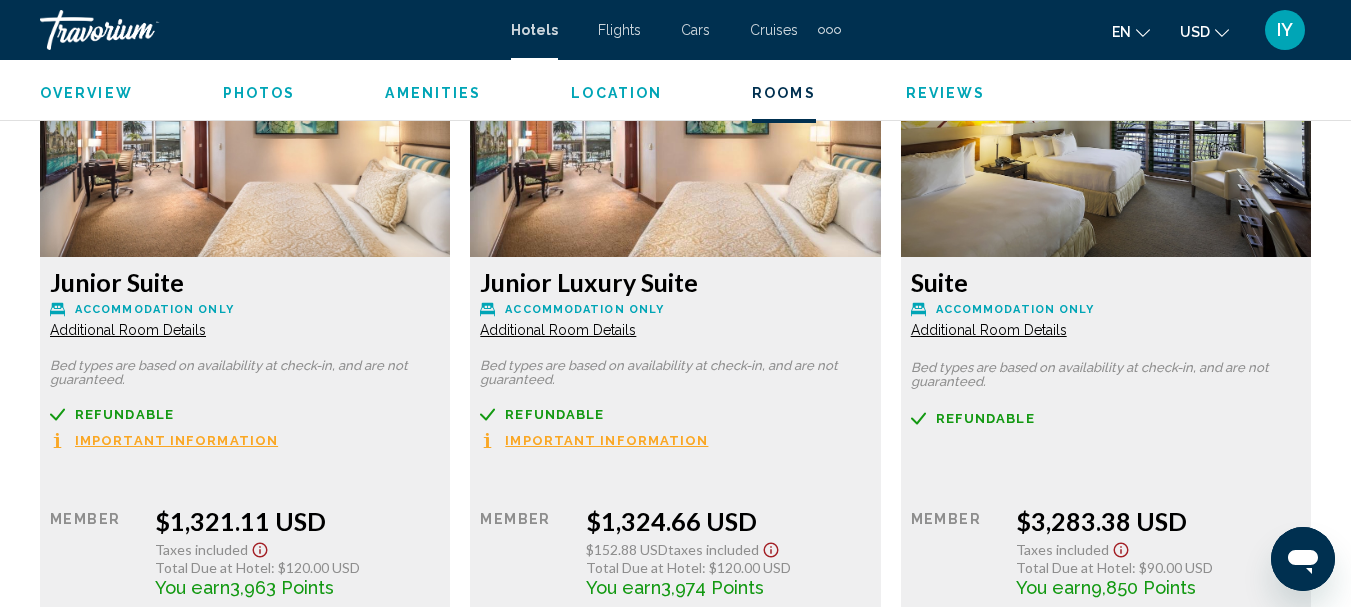 click on "Additional Room Details" at bounding box center (128, -1782) 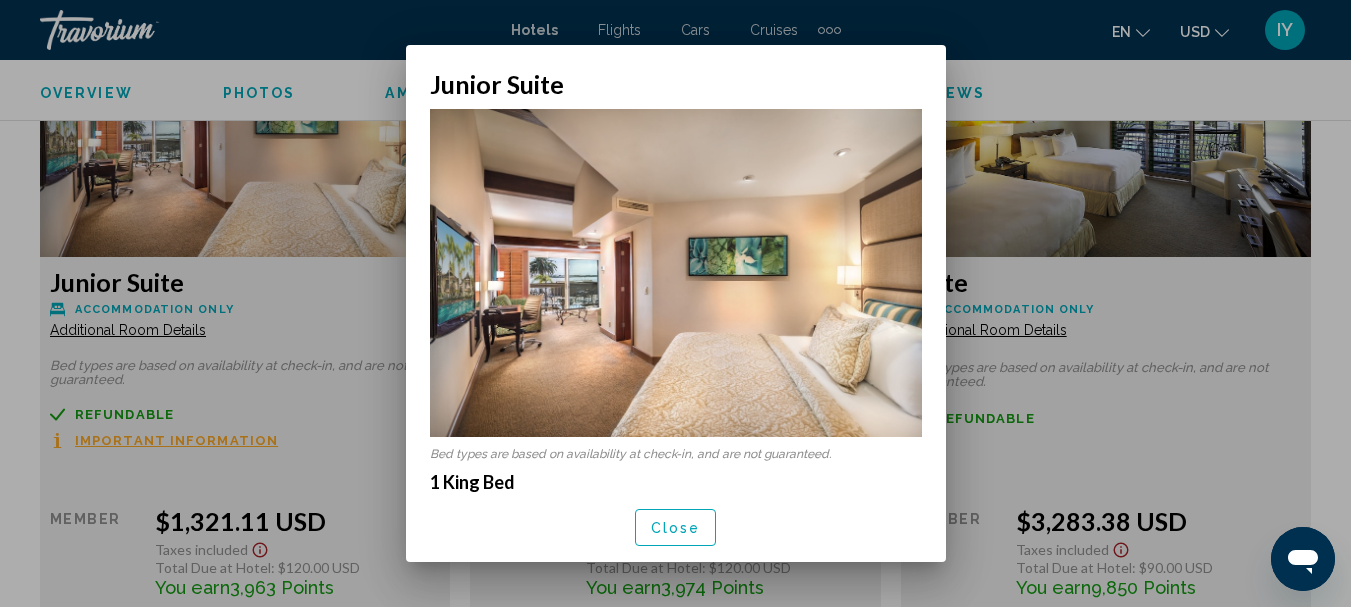 scroll, scrollTop: 0, scrollLeft: 0, axis: both 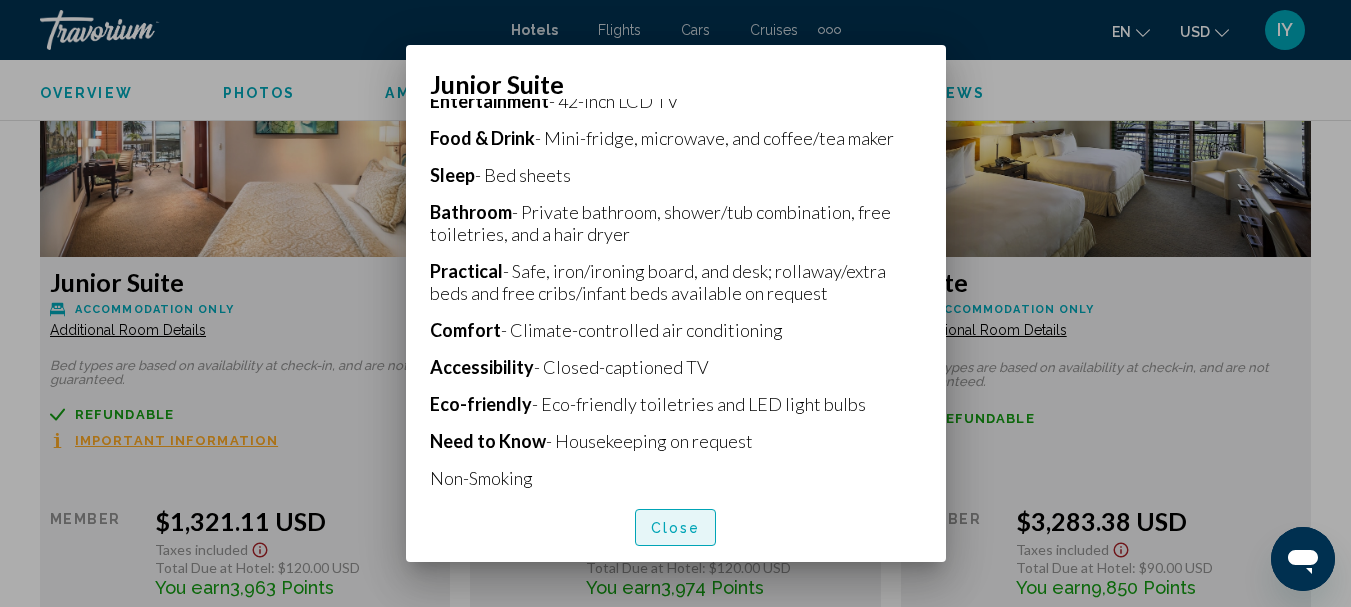 click on "Close" at bounding box center [676, 528] 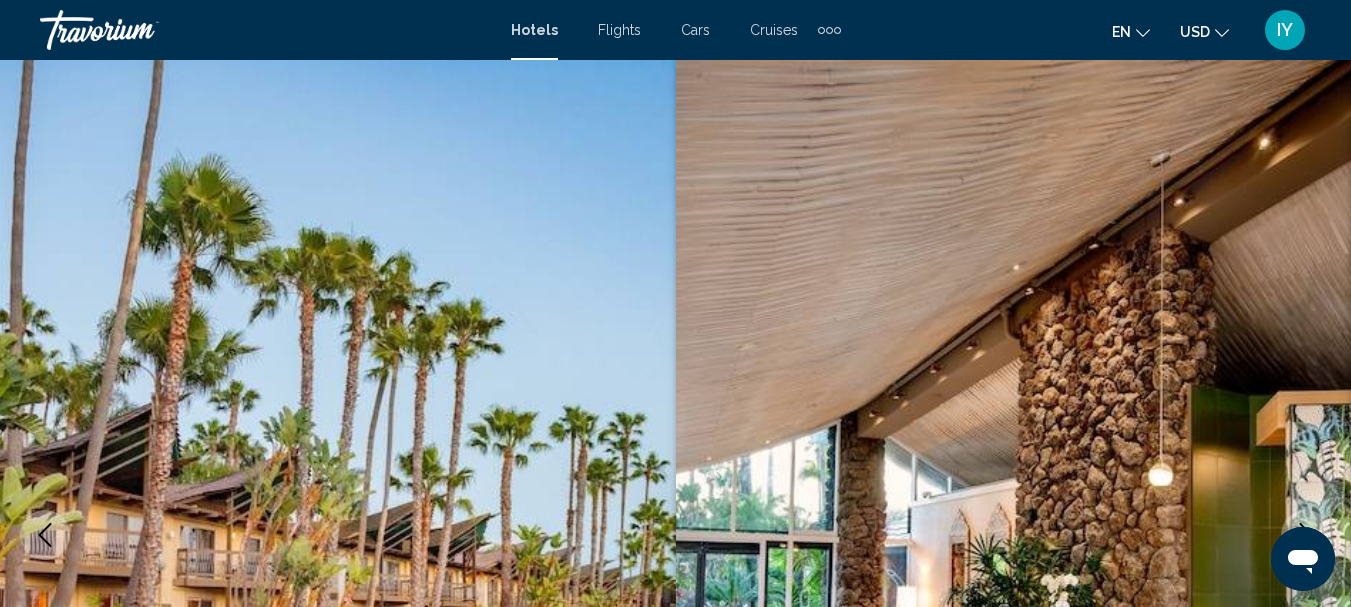scroll, scrollTop: 5287, scrollLeft: 0, axis: vertical 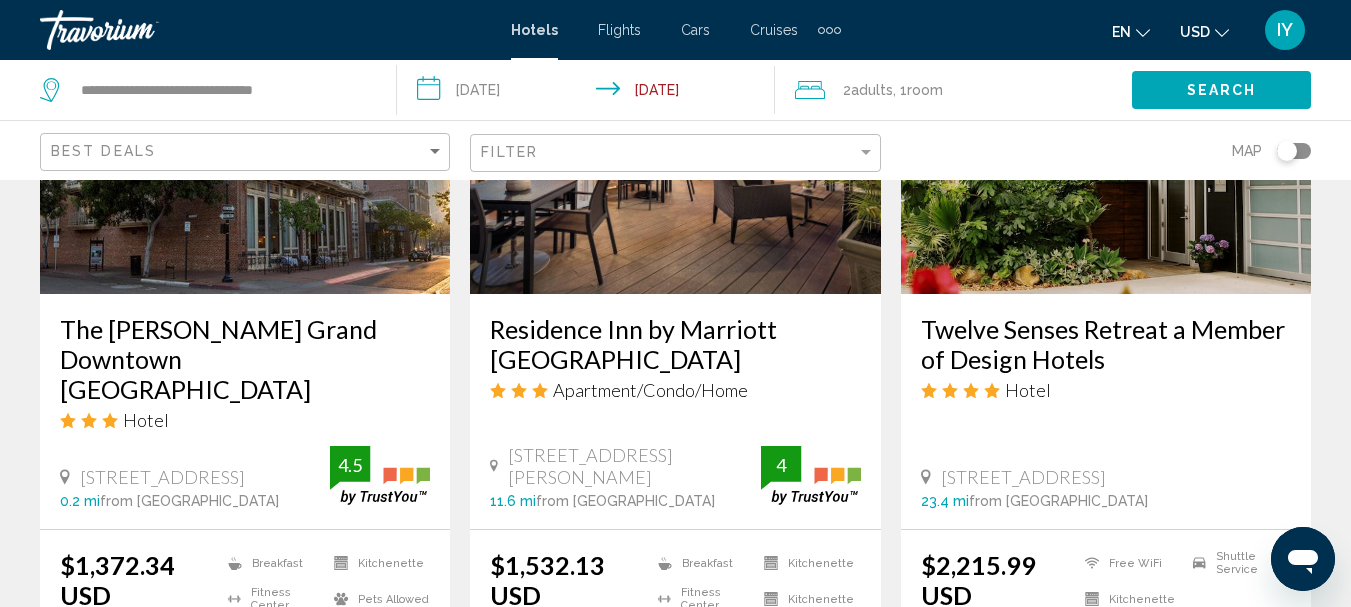 click on "Residence Inn by Marriott San Diego La Jolla" at bounding box center (675, 344) 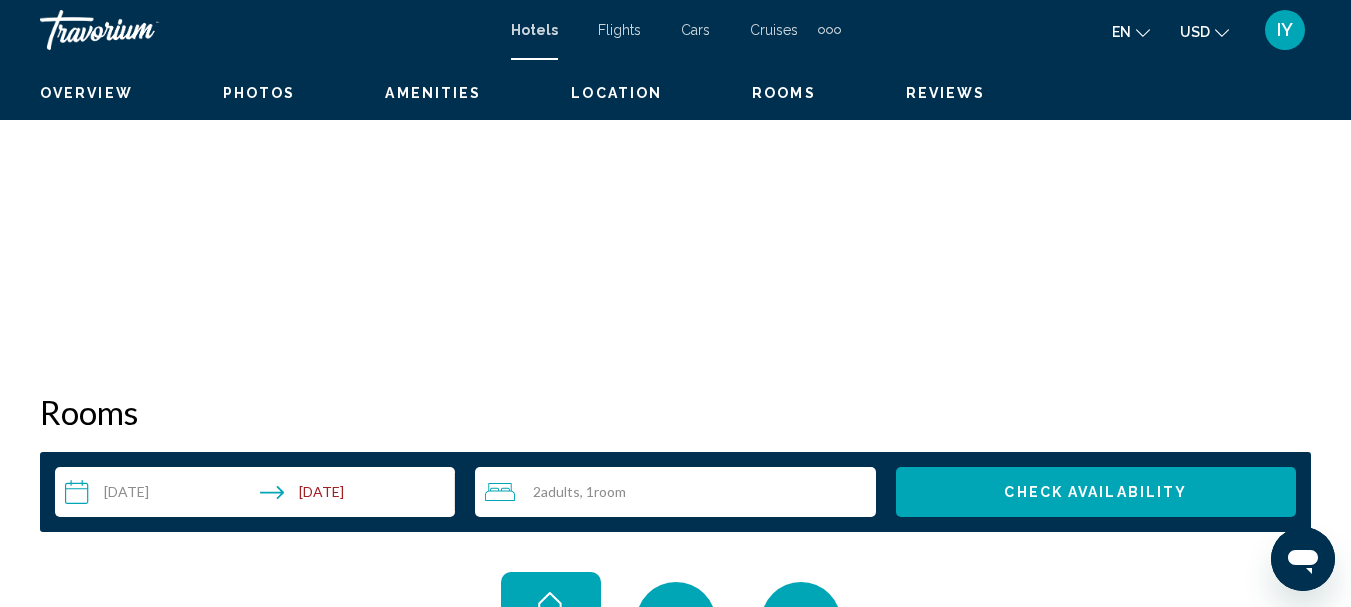 scroll, scrollTop: 231, scrollLeft: 0, axis: vertical 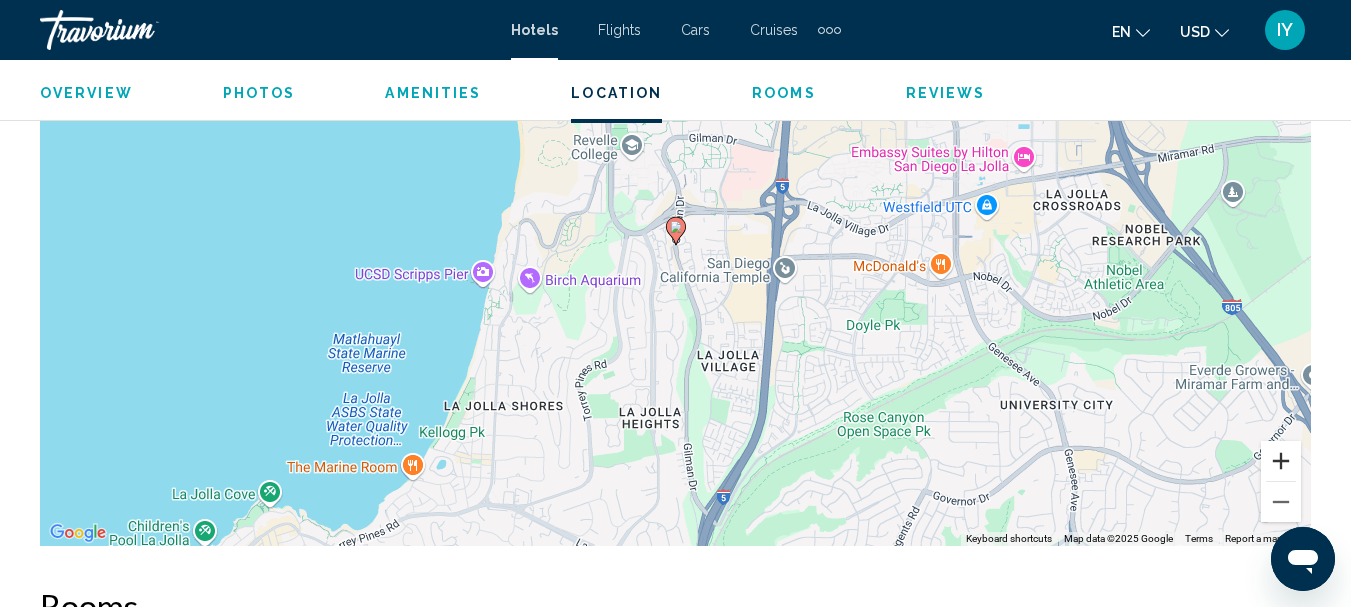 click at bounding box center (1281, 461) 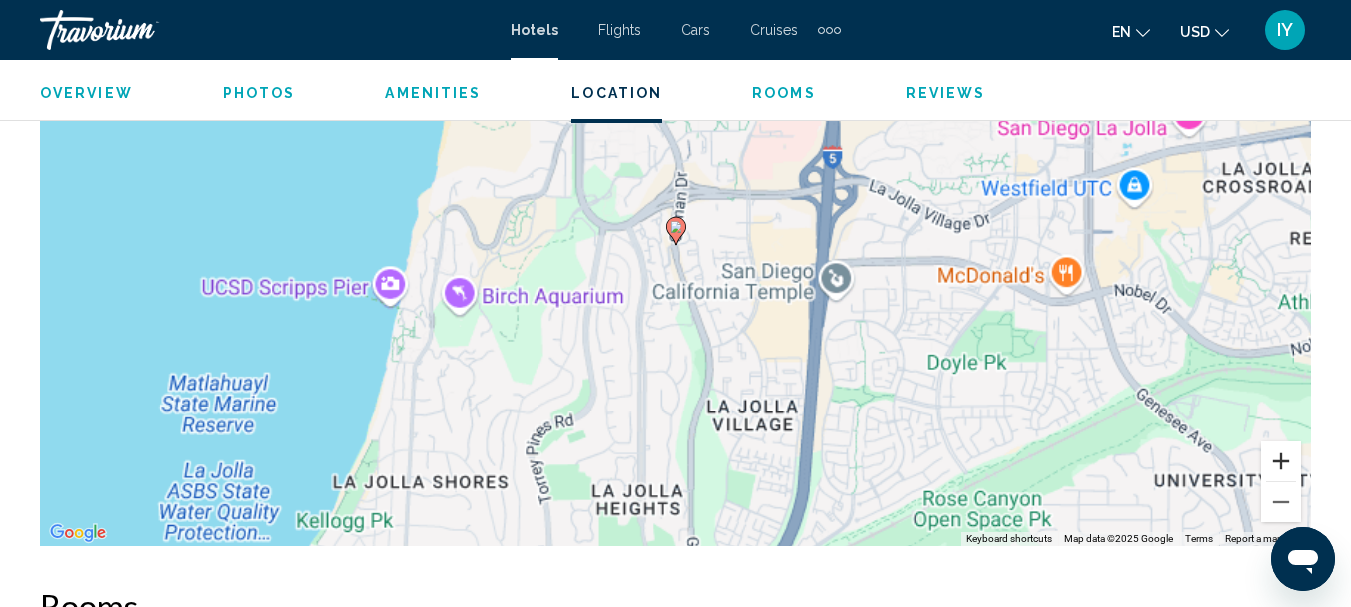 click at bounding box center (1281, 461) 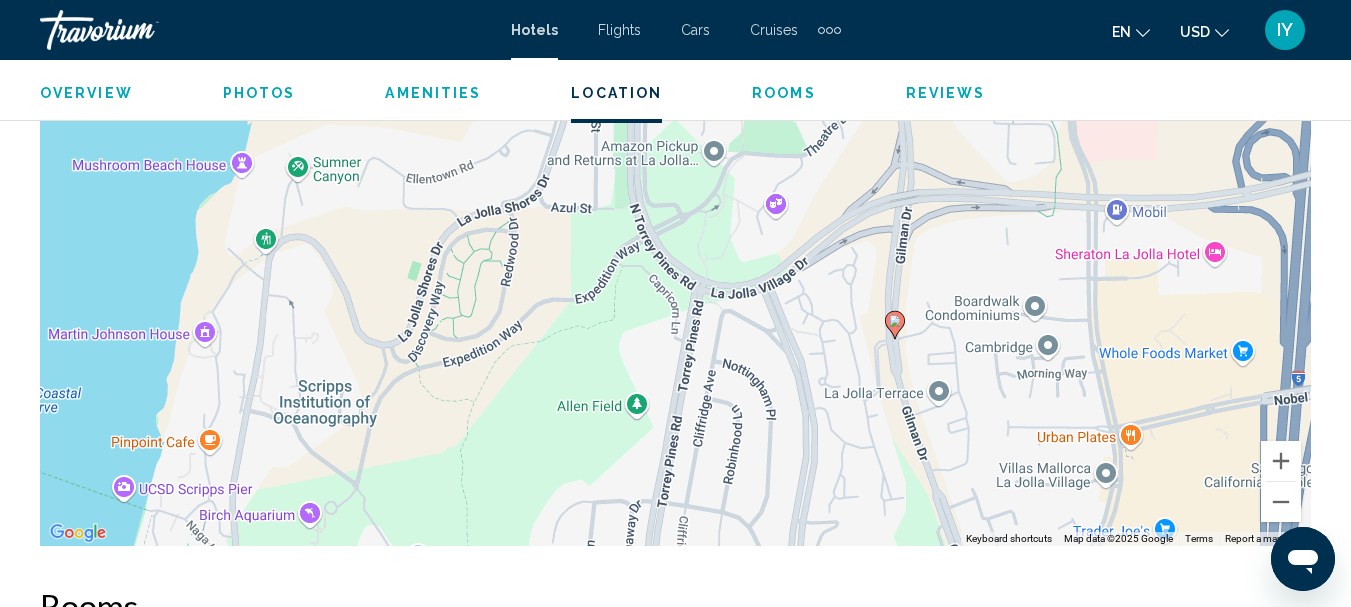 drag, startPoint x: 724, startPoint y: 436, endPoint x: 943, endPoint y: 532, distance: 239.11713 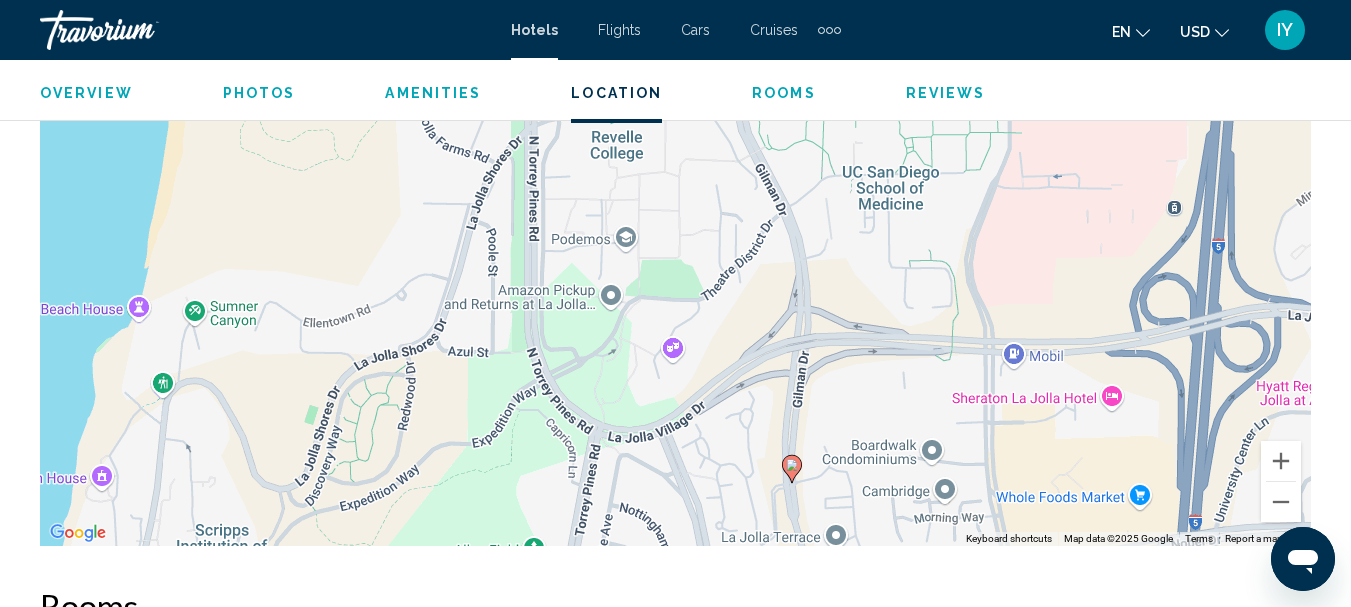 drag, startPoint x: 828, startPoint y: 475, endPoint x: 729, endPoint y: 619, distance: 174.7484 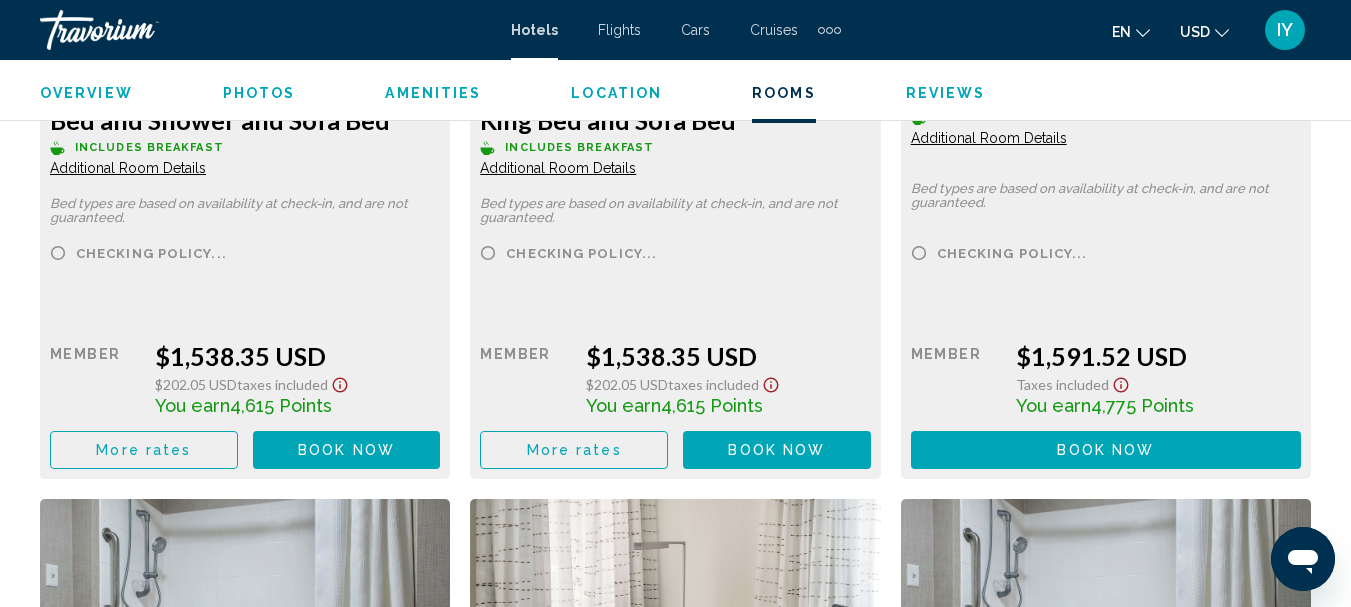 scroll, scrollTop: 3837, scrollLeft: 0, axis: vertical 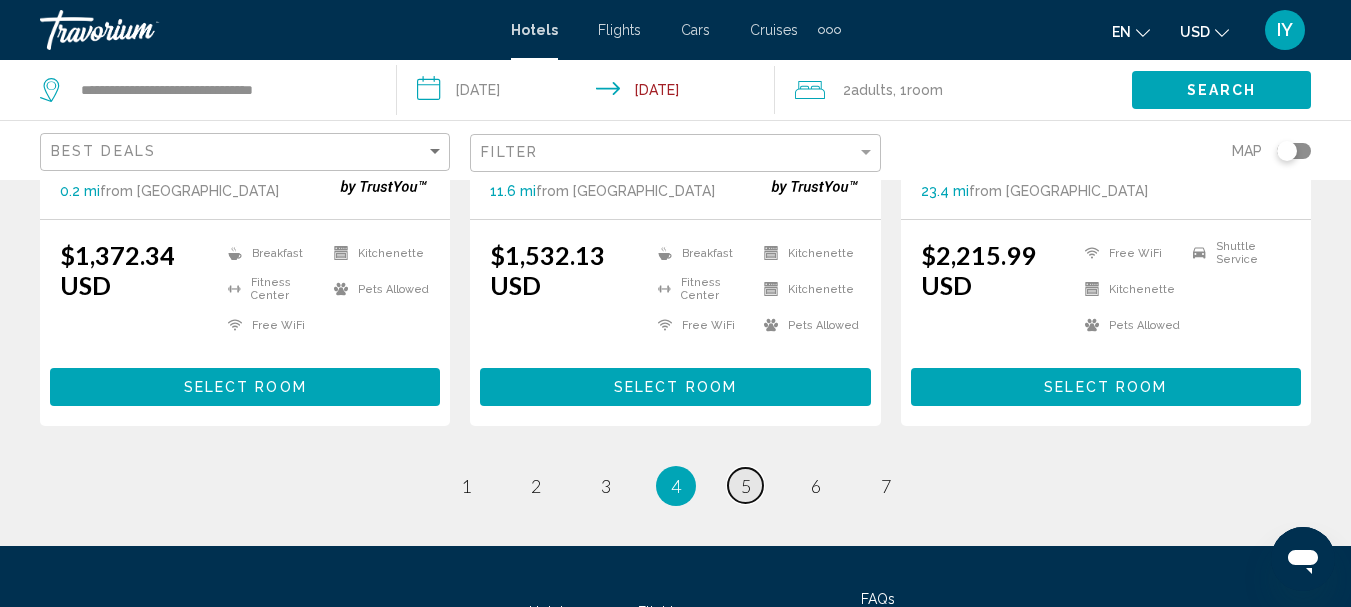 click on "5" at bounding box center [746, 486] 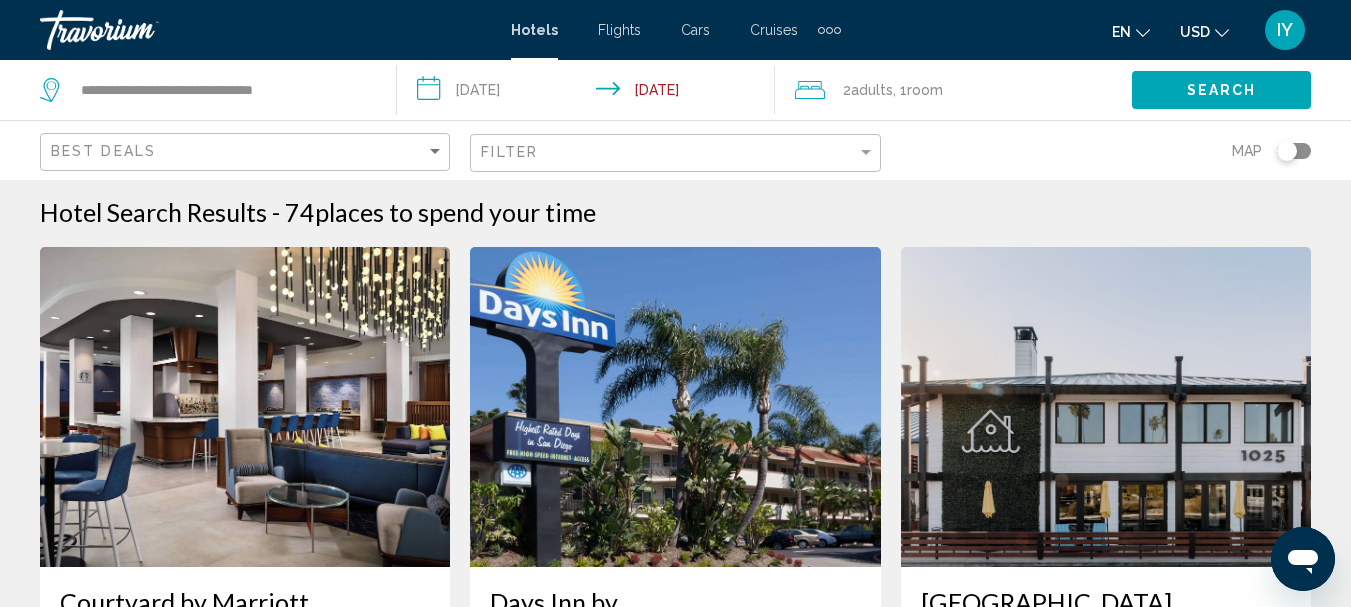 scroll, scrollTop: 0, scrollLeft: 0, axis: both 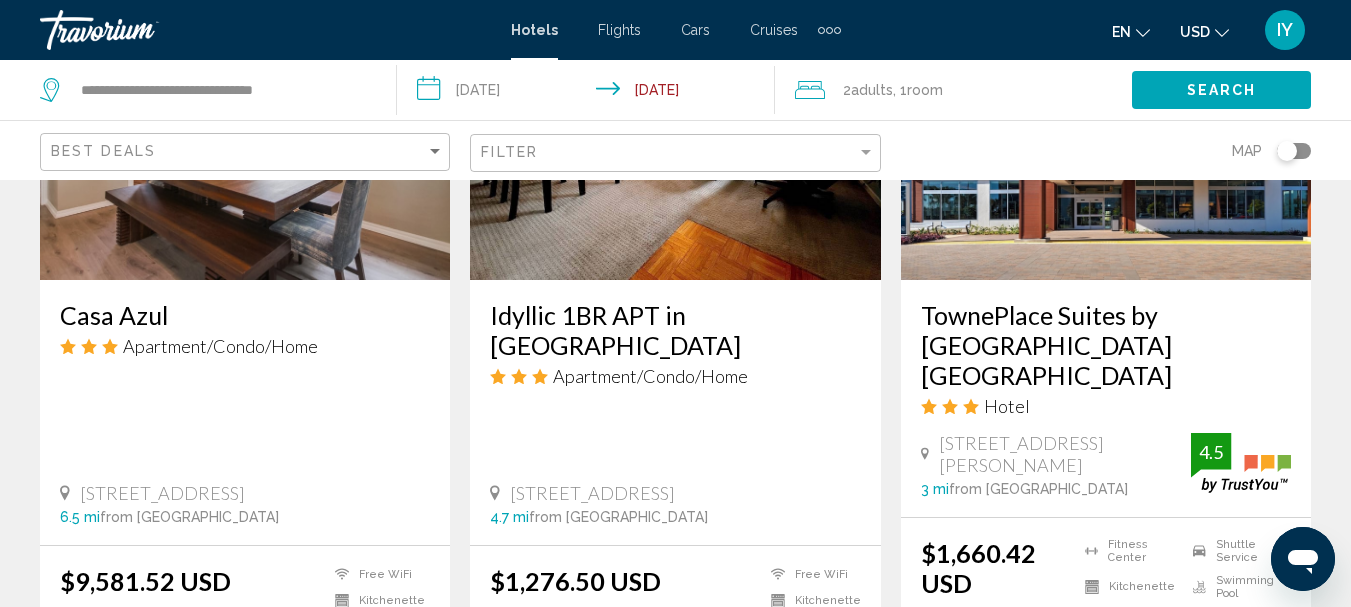 click at bounding box center [1106, 120] 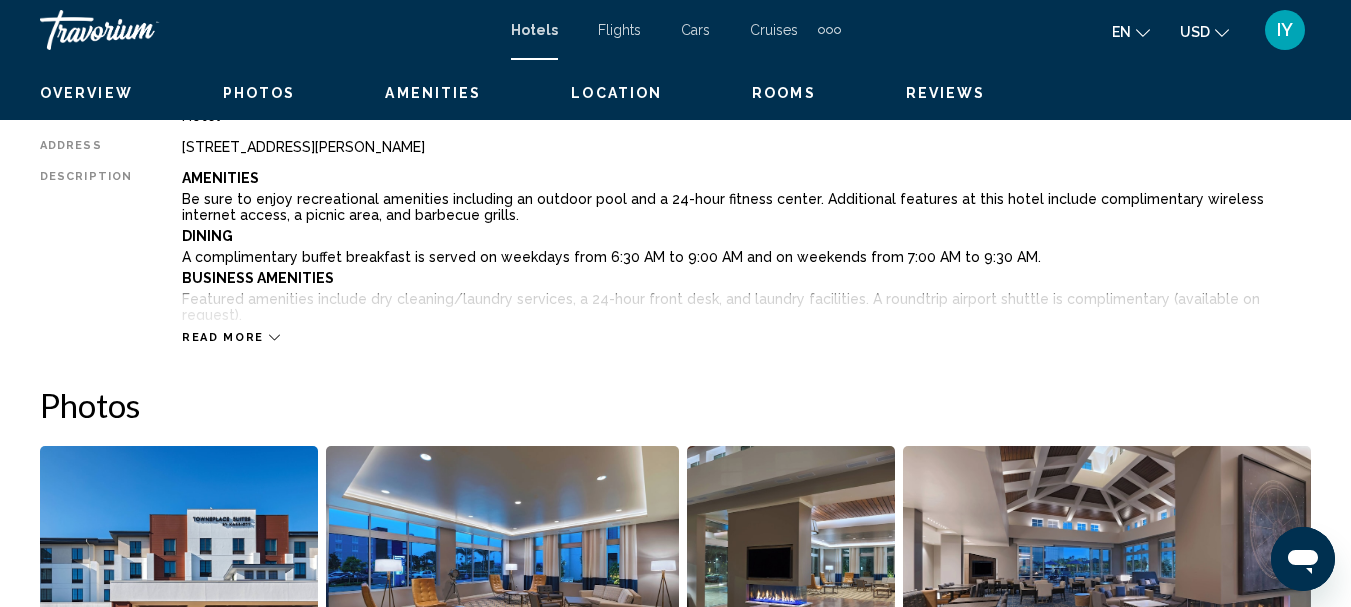scroll, scrollTop: 232, scrollLeft: 0, axis: vertical 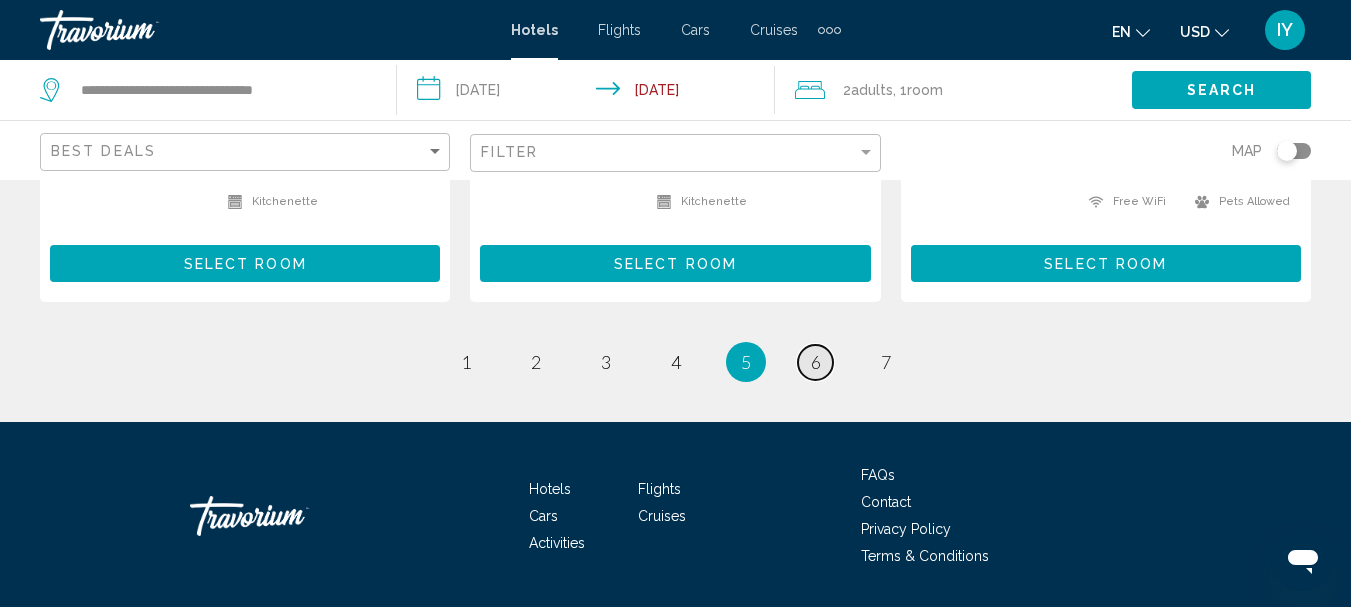 click on "6" at bounding box center [816, 362] 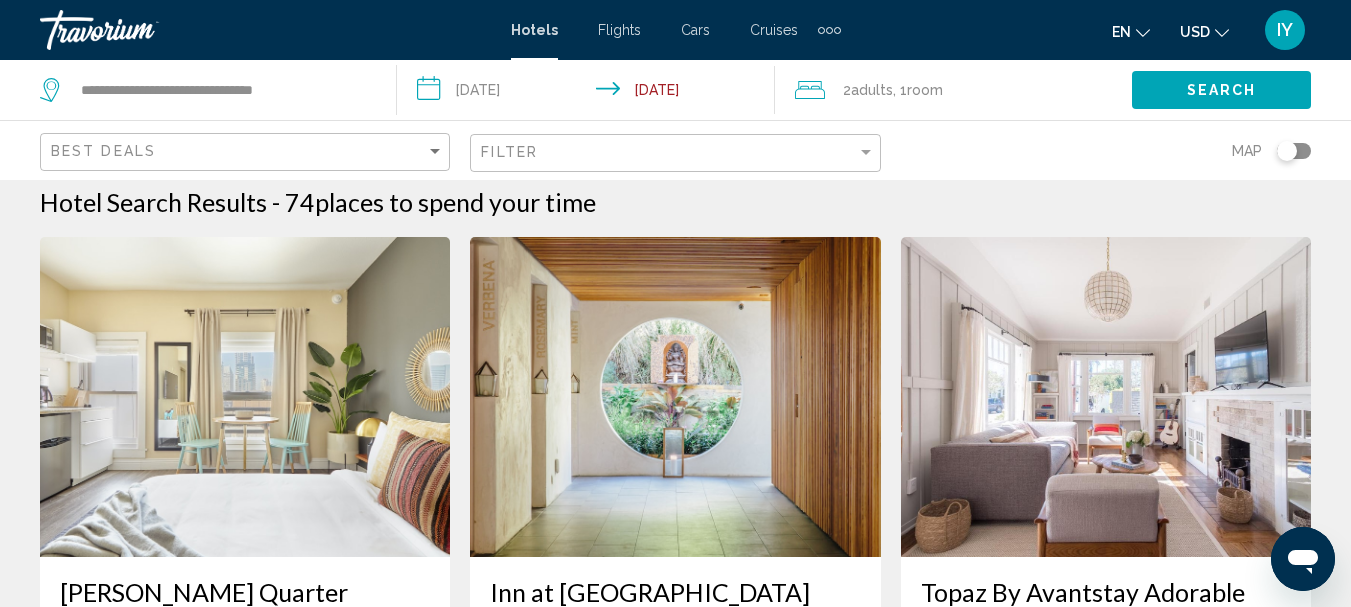 scroll, scrollTop: 0, scrollLeft: 0, axis: both 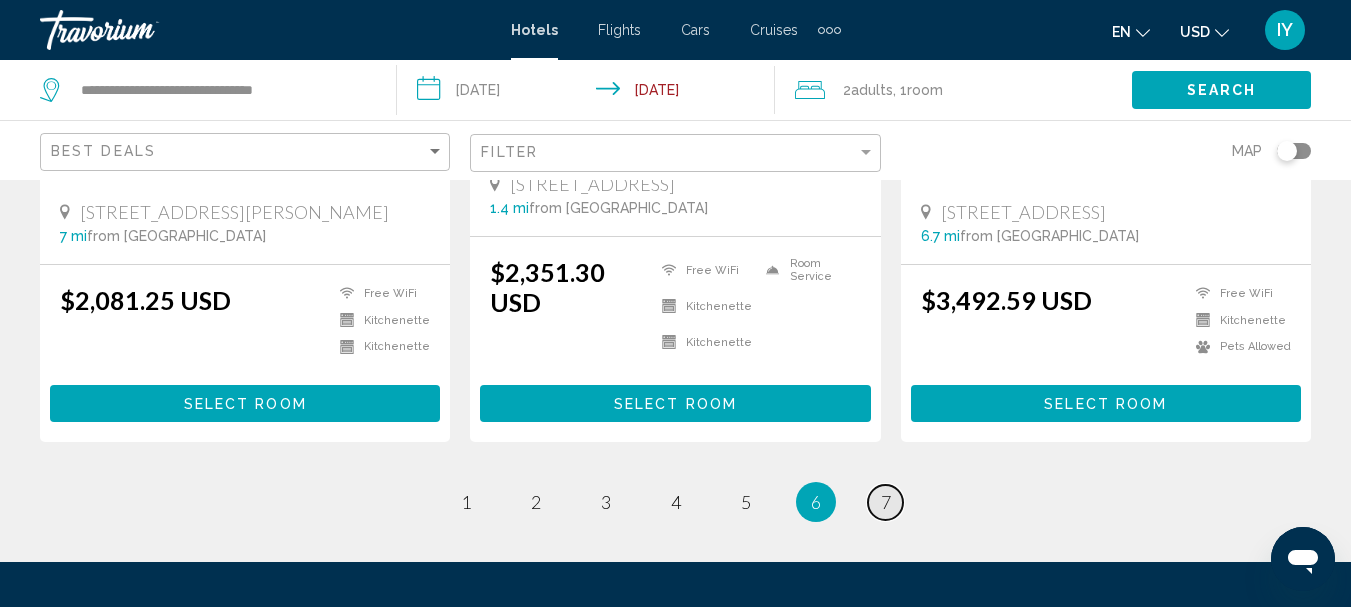 click on "7" at bounding box center [886, 502] 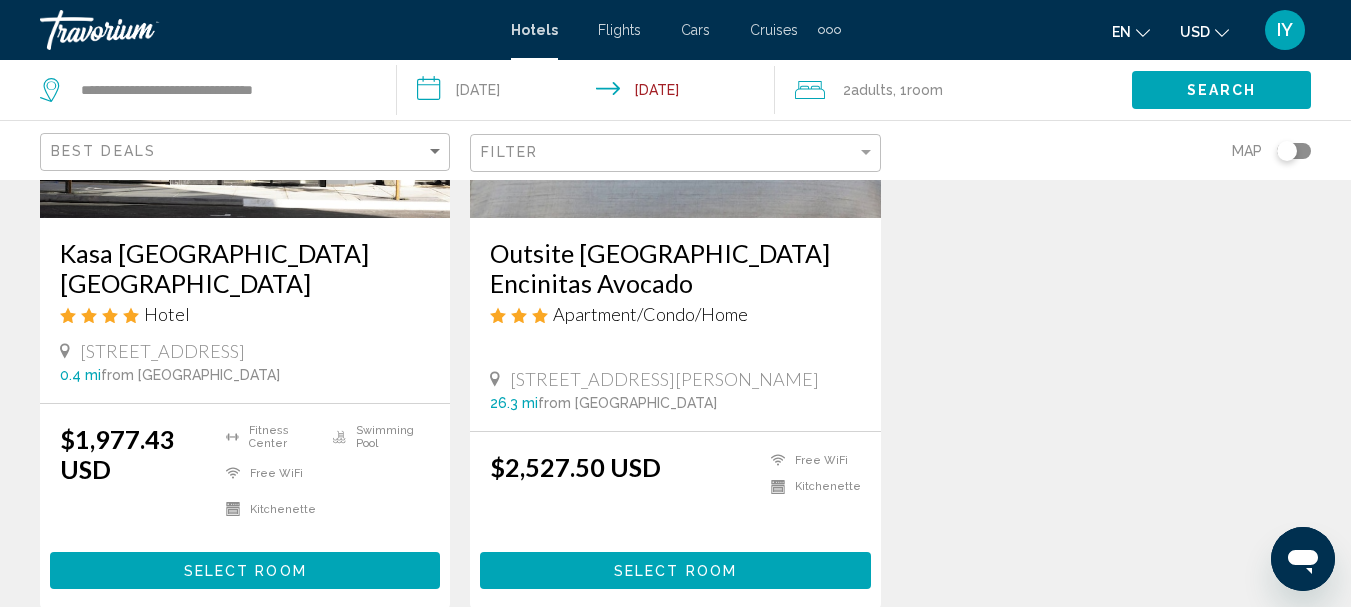scroll, scrollTop: 0, scrollLeft: 0, axis: both 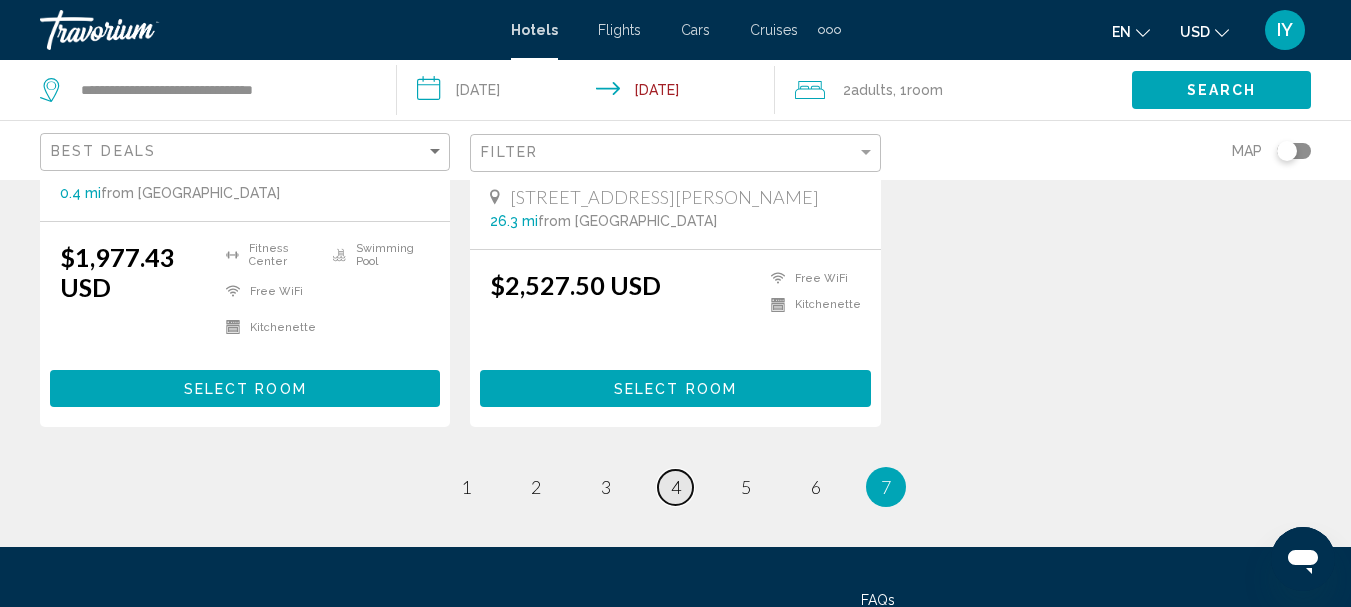 click on "4" at bounding box center [676, 487] 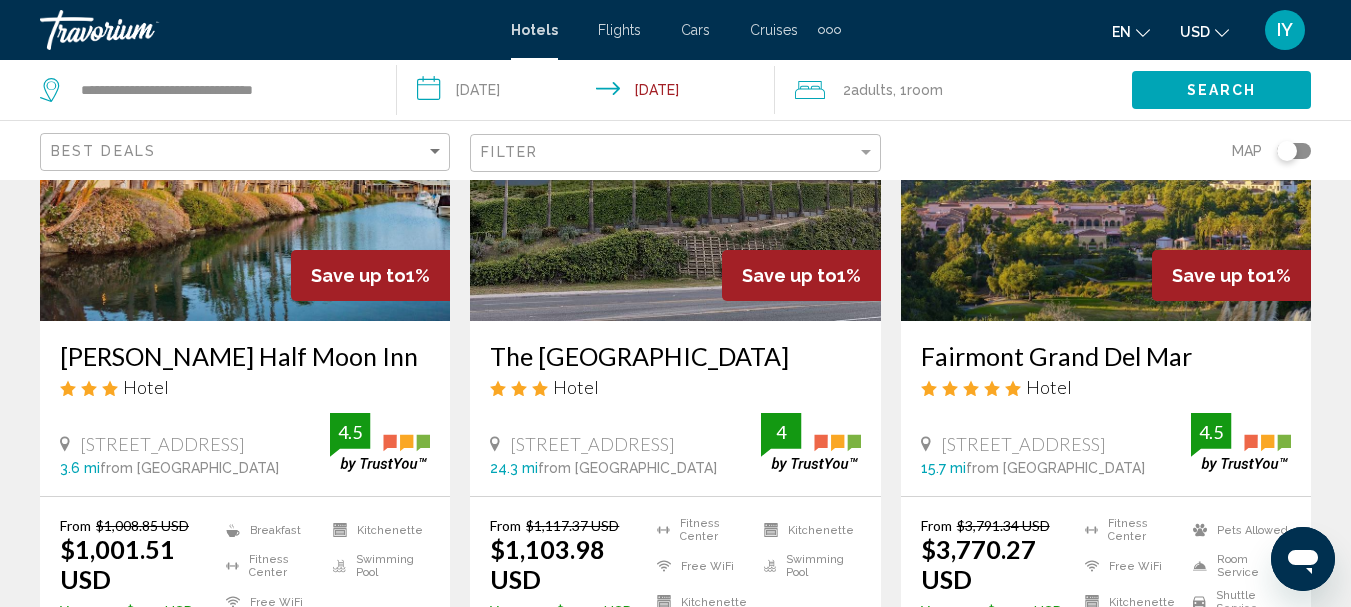 scroll, scrollTop: 0, scrollLeft: 0, axis: both 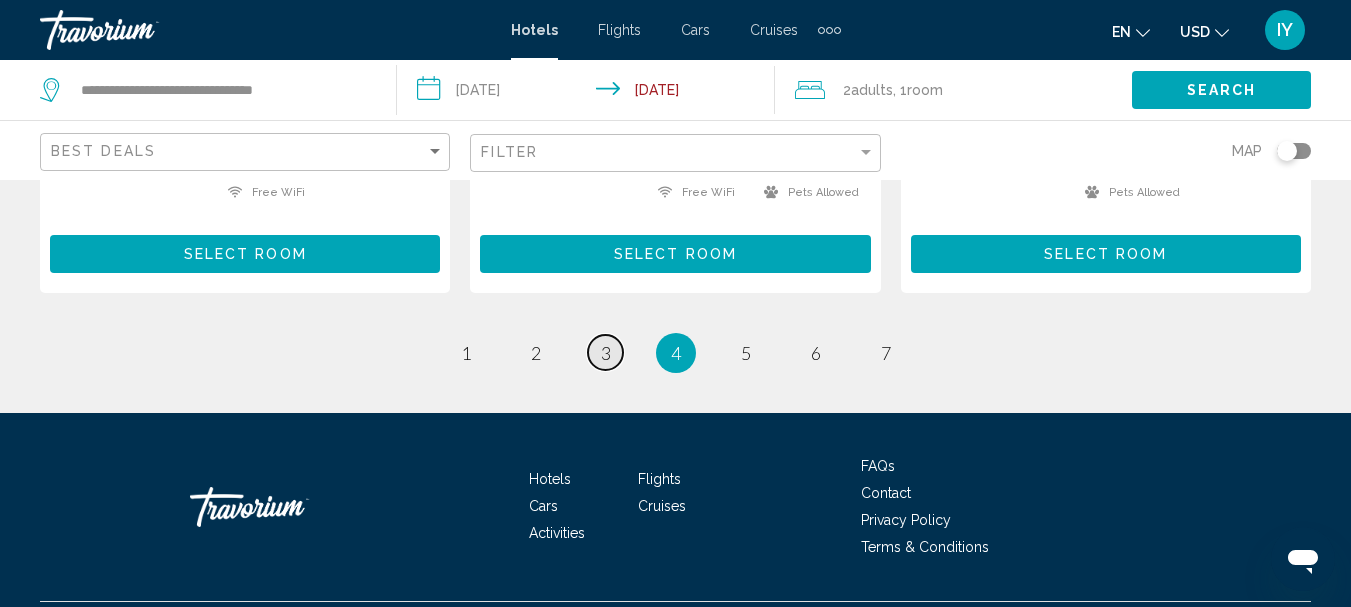 click on "page  3" at bounding box center [605, 352] 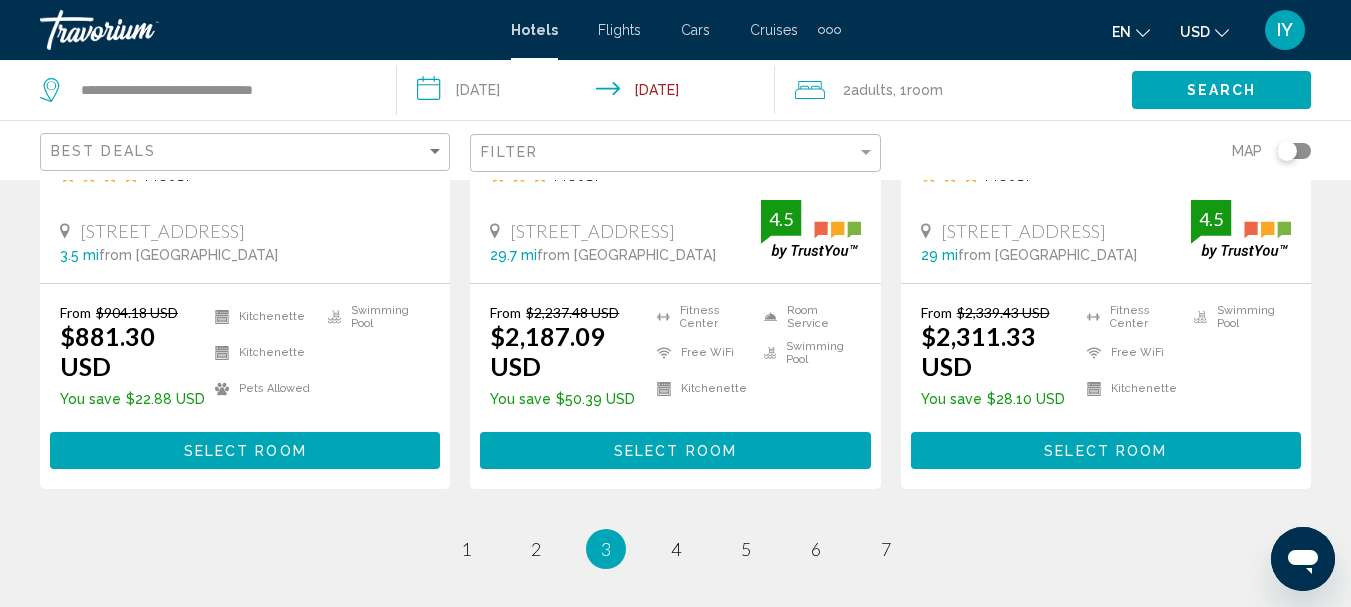 scroll, scrollTop: 2963, scrollLeft: 0, axis: vertical 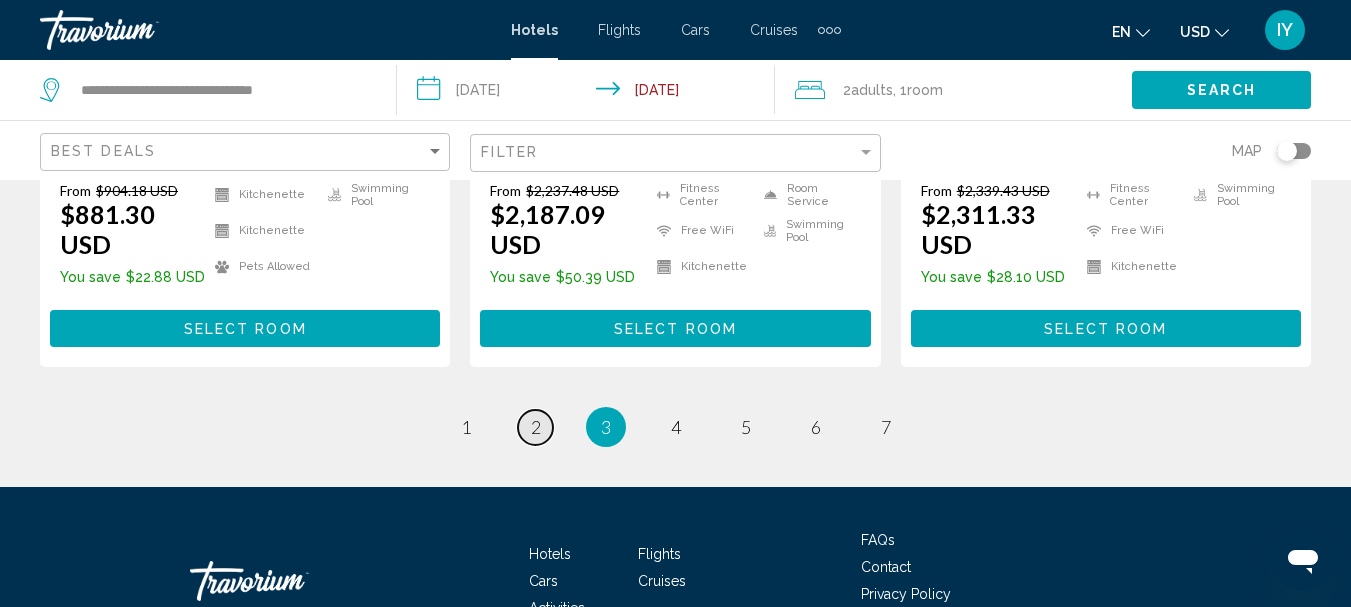 click on "2" at bounding box center [536, 427] 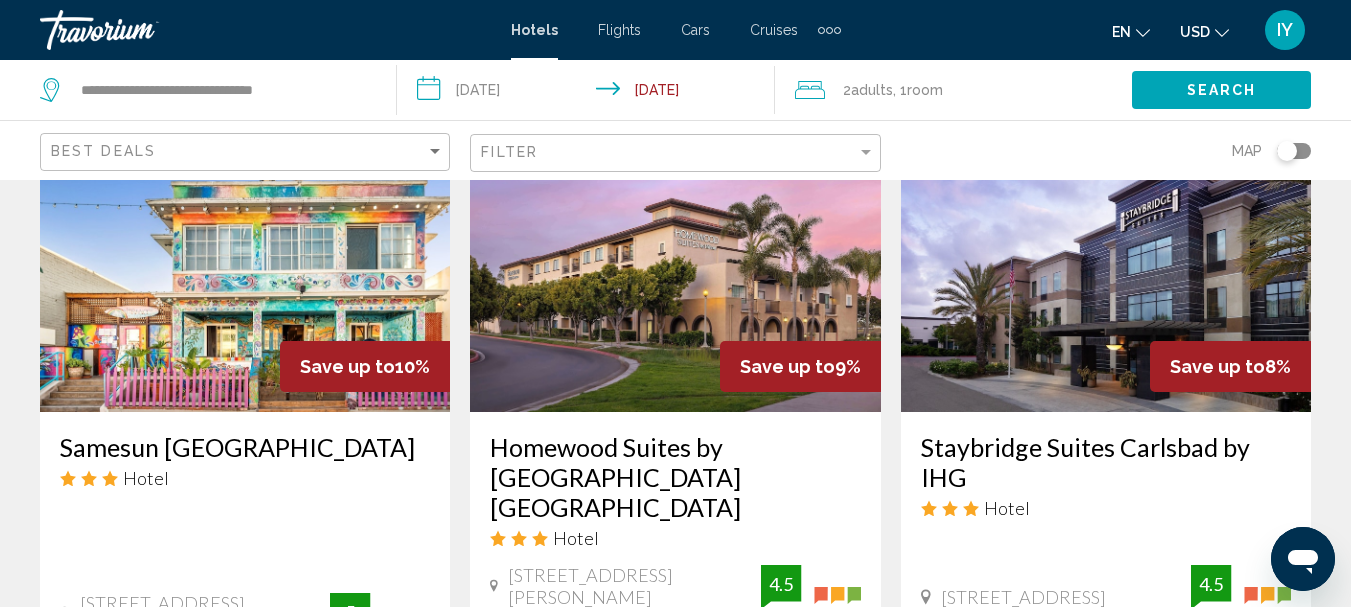 scroll, scrollTop: 1715, scrollLeft: 0, axis: vertical 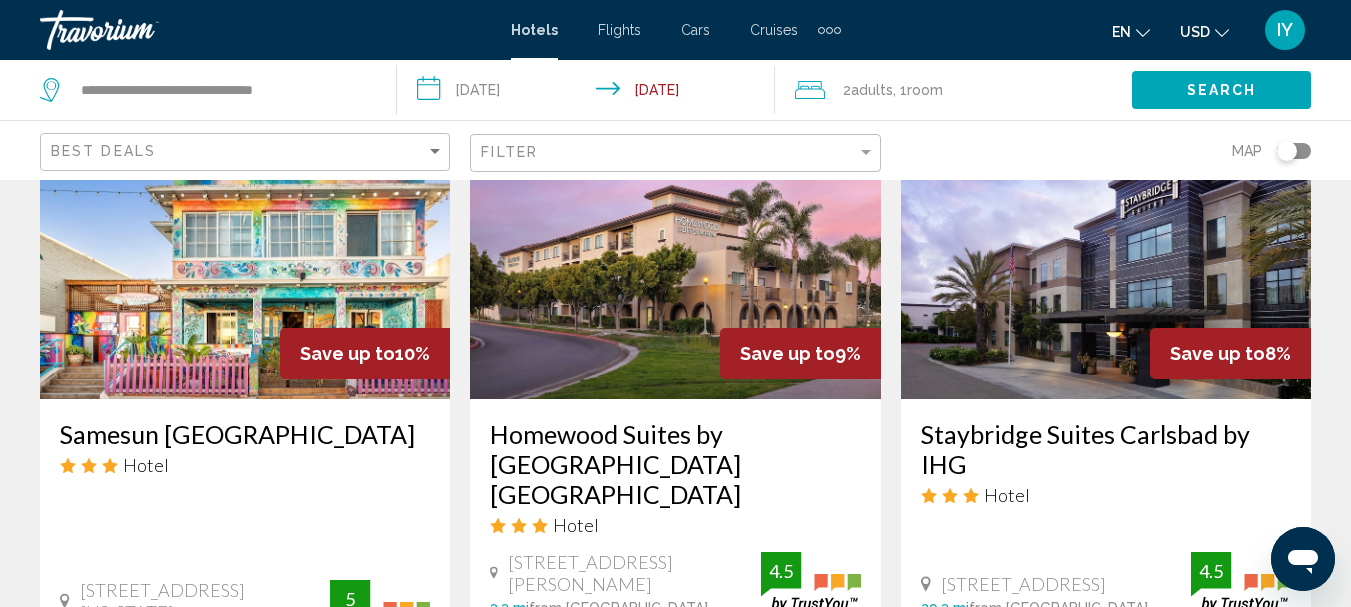 click at bounding box center [675, 239] 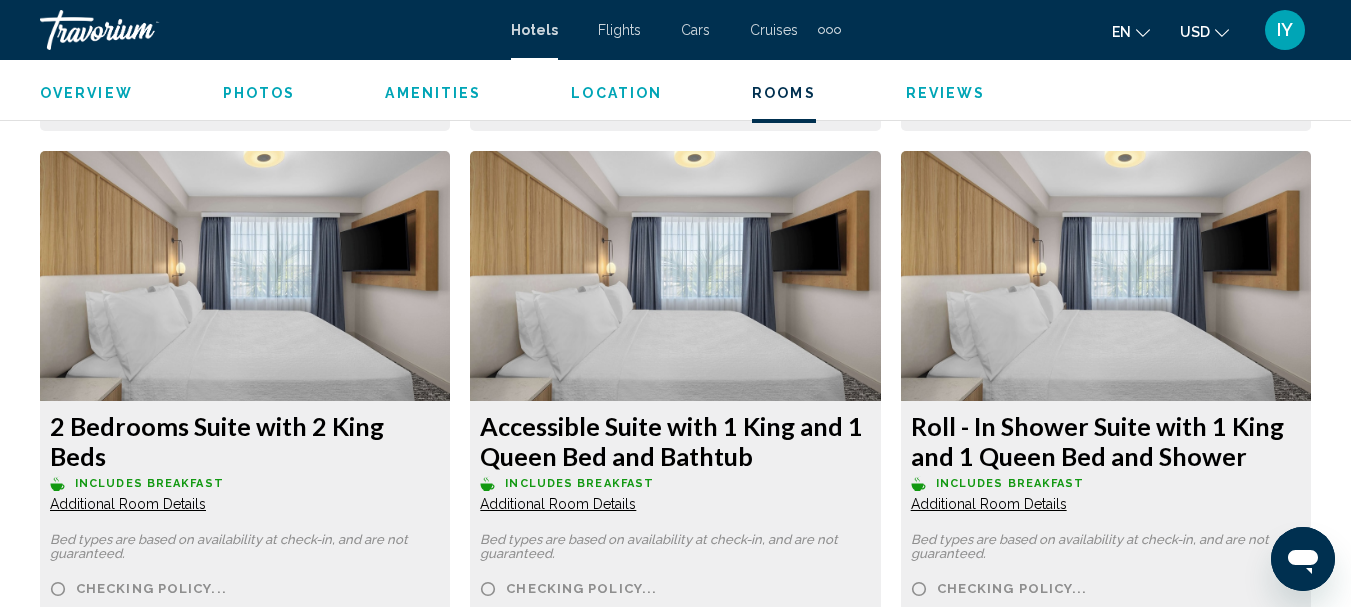 scroll, scrollTop: 7874, scrollLeft: 0, axis: vertical 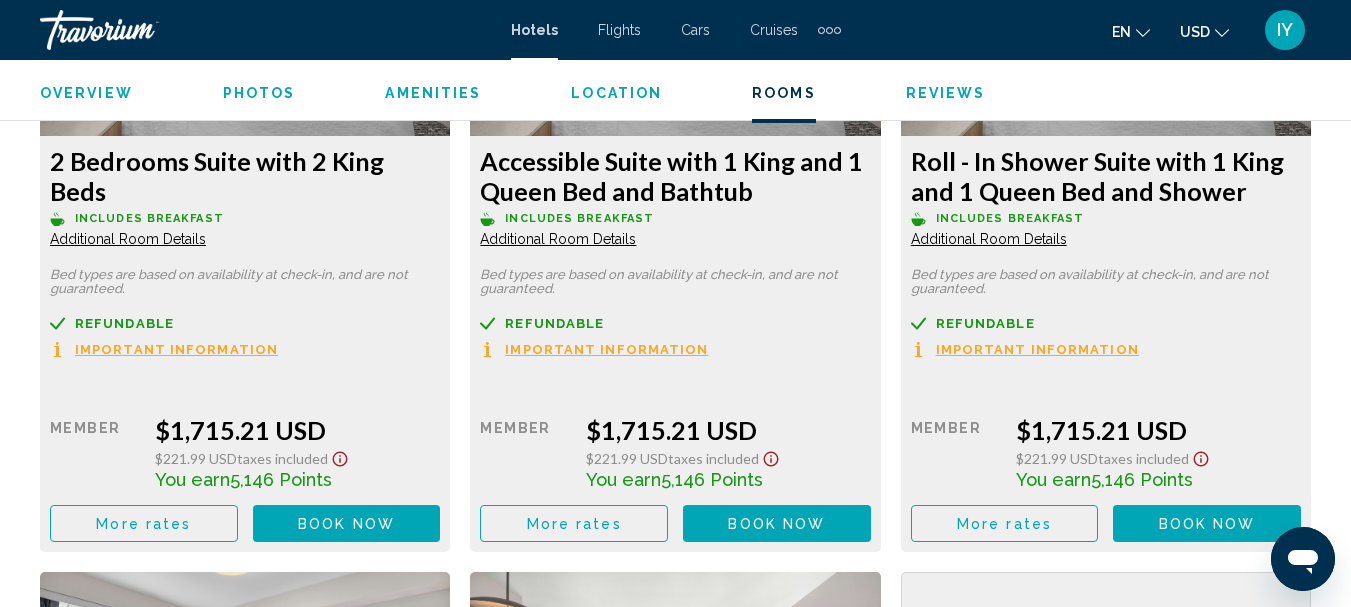click on "Additional Room Details" at bounding box center [128, -4598] 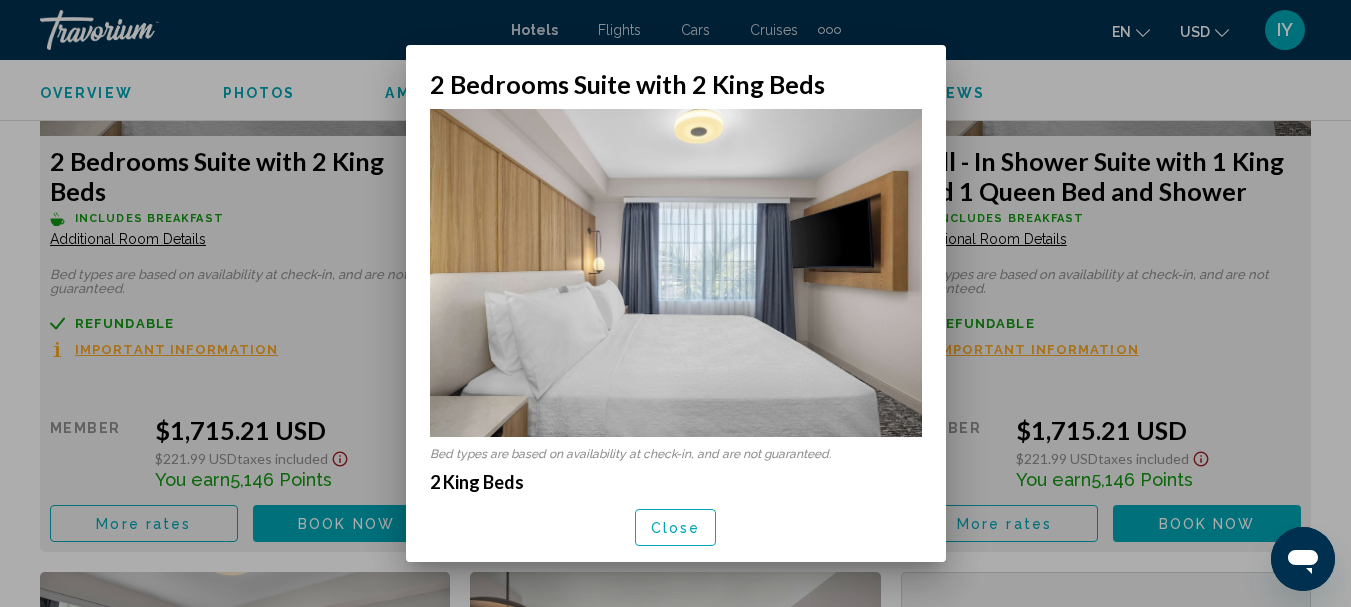 scroll, scrollTop: 0, scrollLeft: 0, axis: both 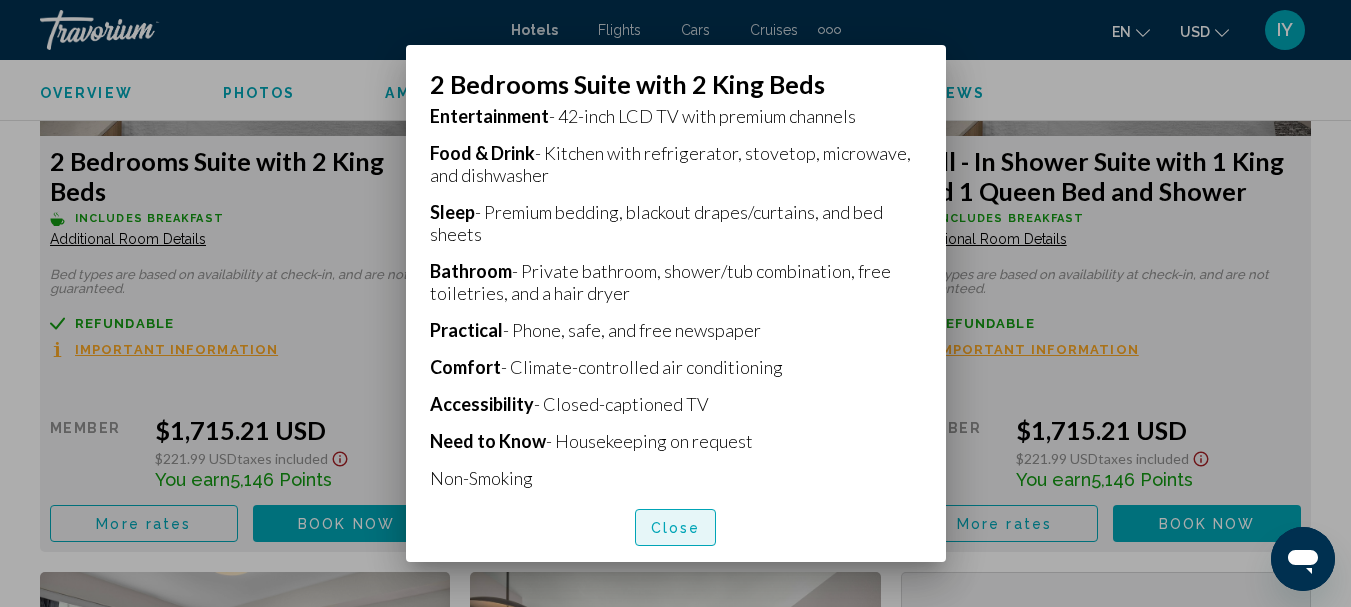 click on "Close" at bounding box center [676, 527] 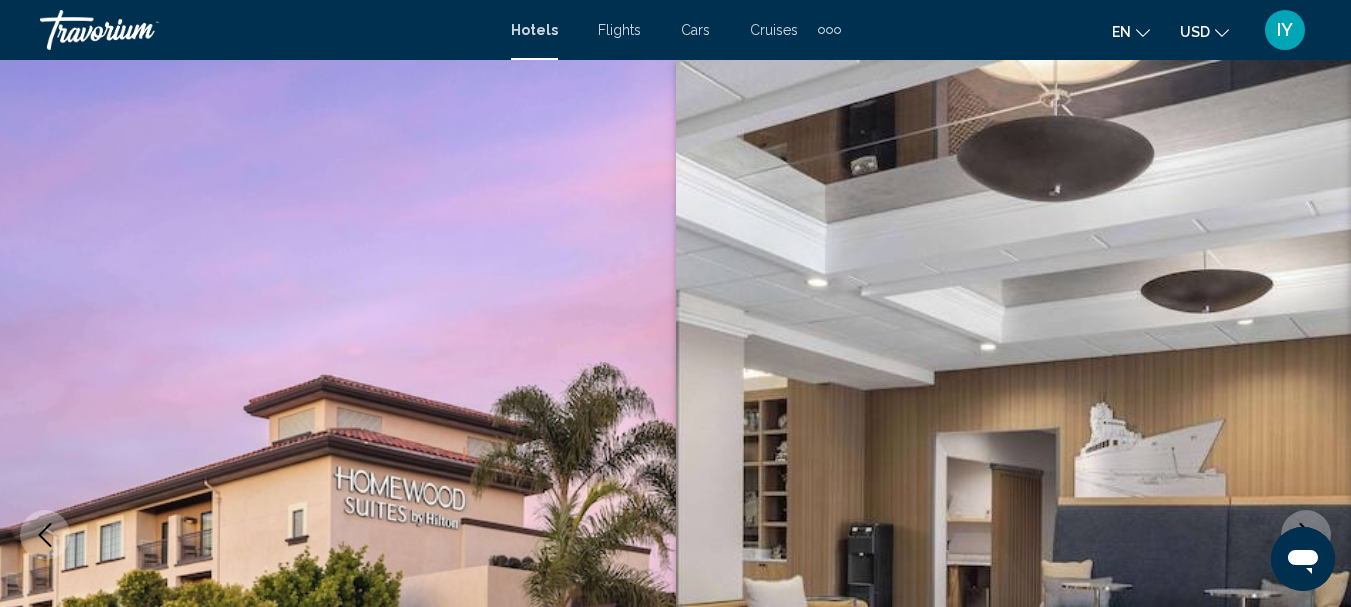 scroll, scrollTop: 8133, scrollLeft: 0, axis: vertical 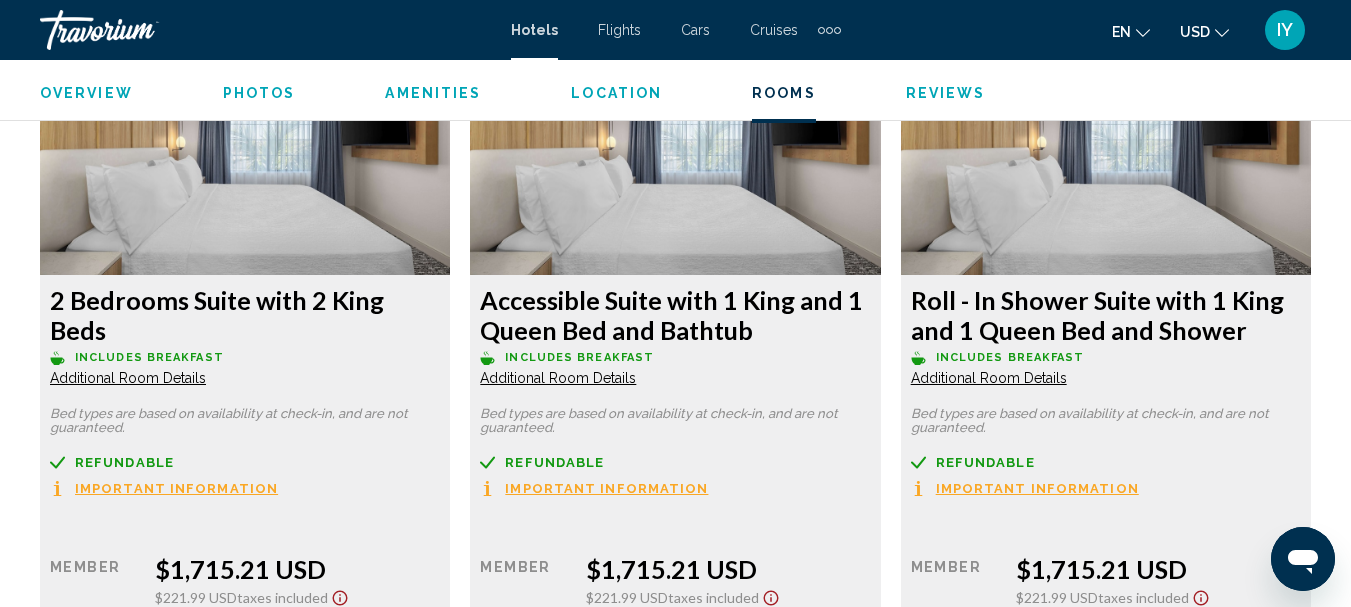 click on "Additional Room Details" at bounding box center [128, -4459] 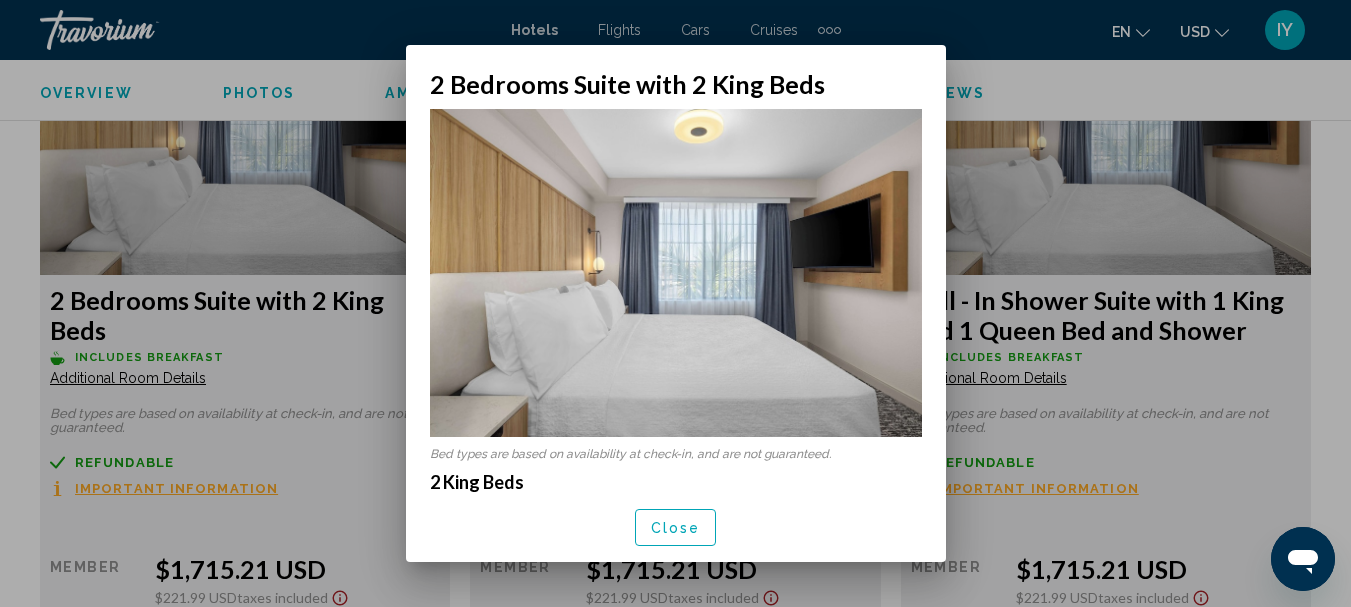 scroll, scrollTop: 0, scrollLeft: 0, axis: both 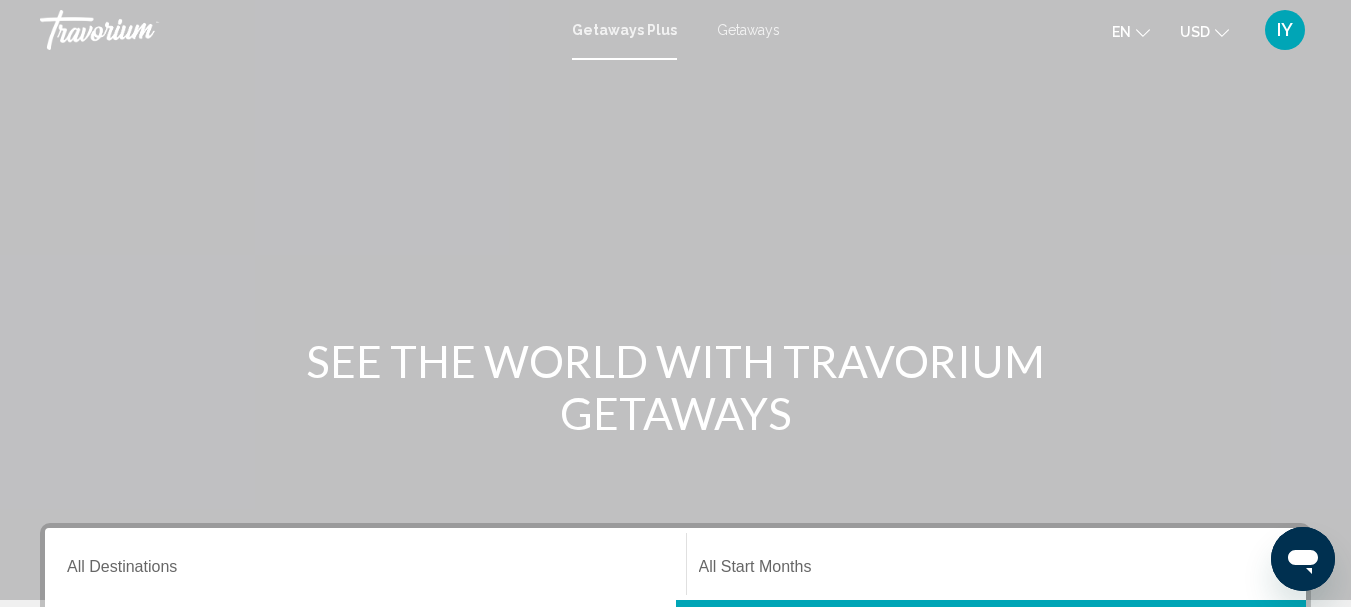 click on "Getaways" at bounding box center (748, 30) 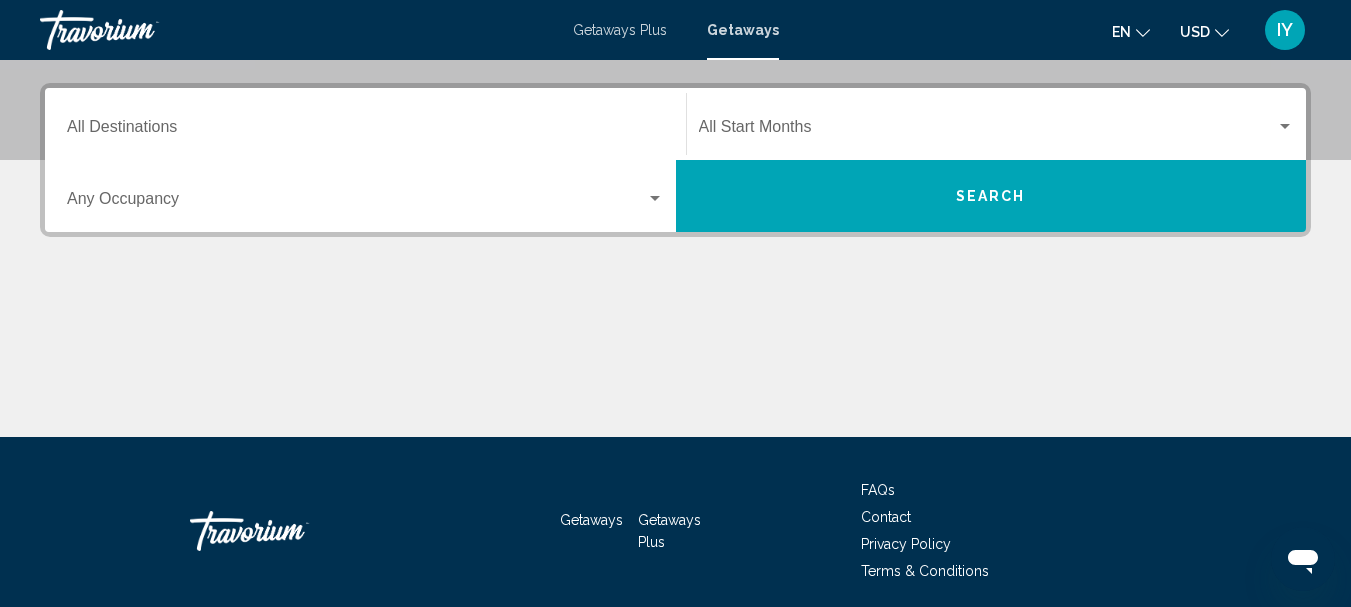 scroll, scrollTop: 444, scrollLeft: 0, axis: vertical 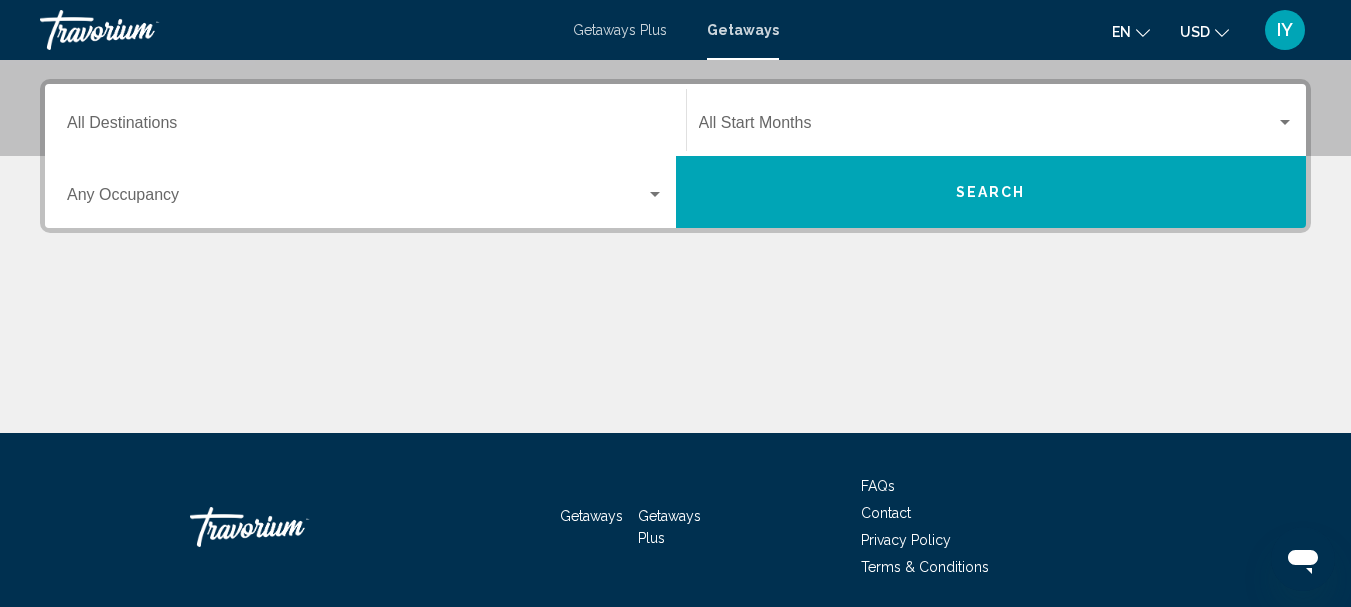 click on "Destination All Destinations" at bounding box center [365, 120] 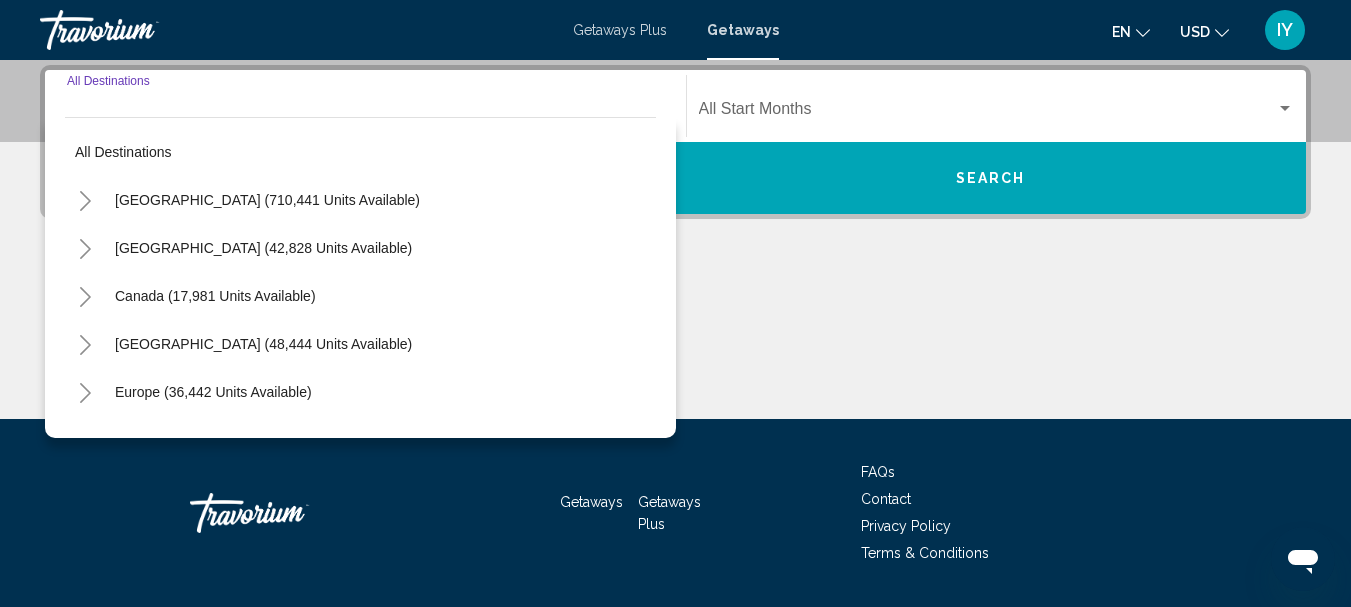 click 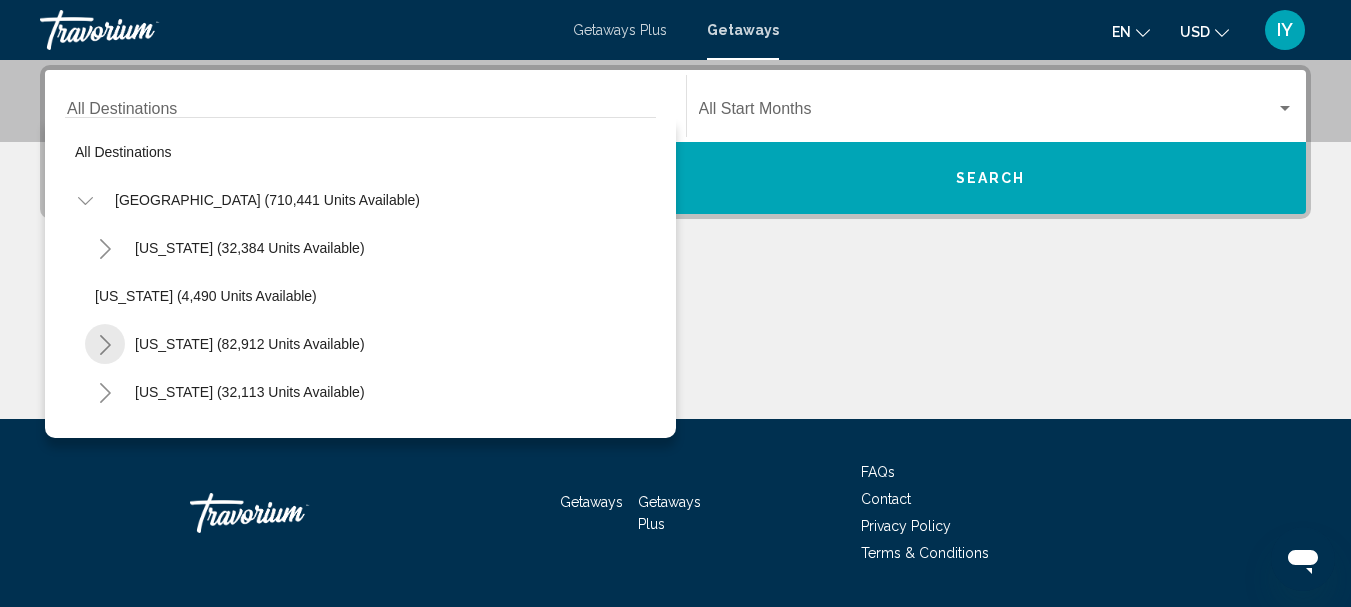 click 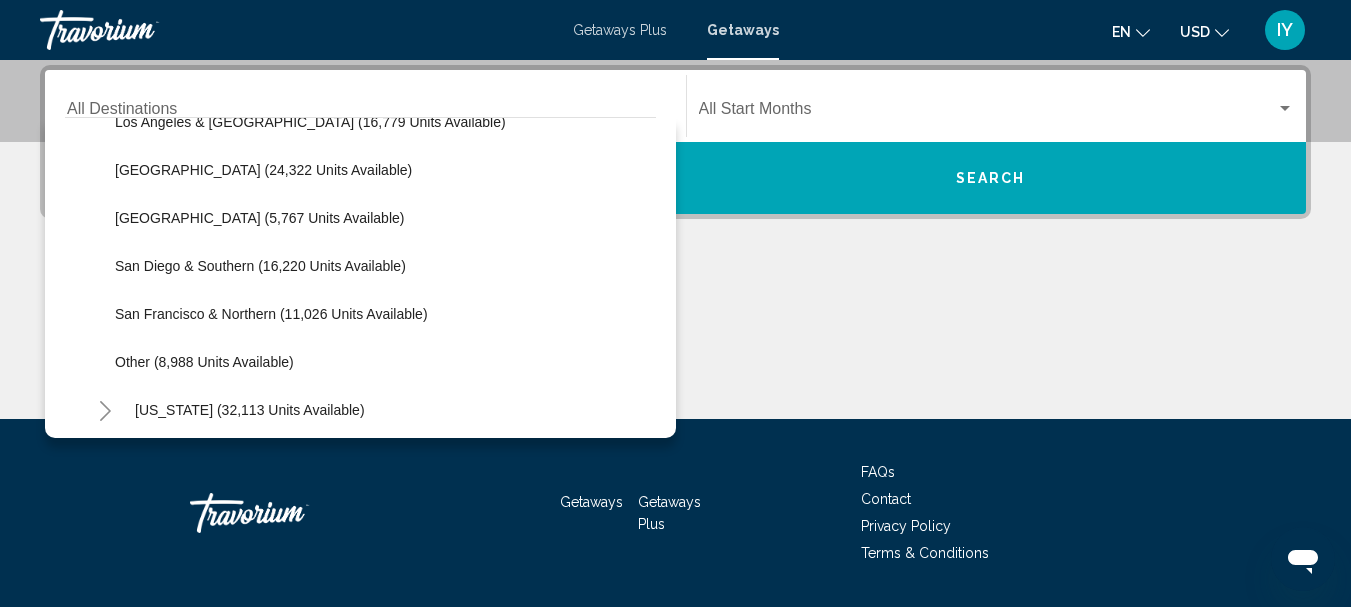 scroll, scrollTop: 282, scrollLeft: 0, axis: vertical 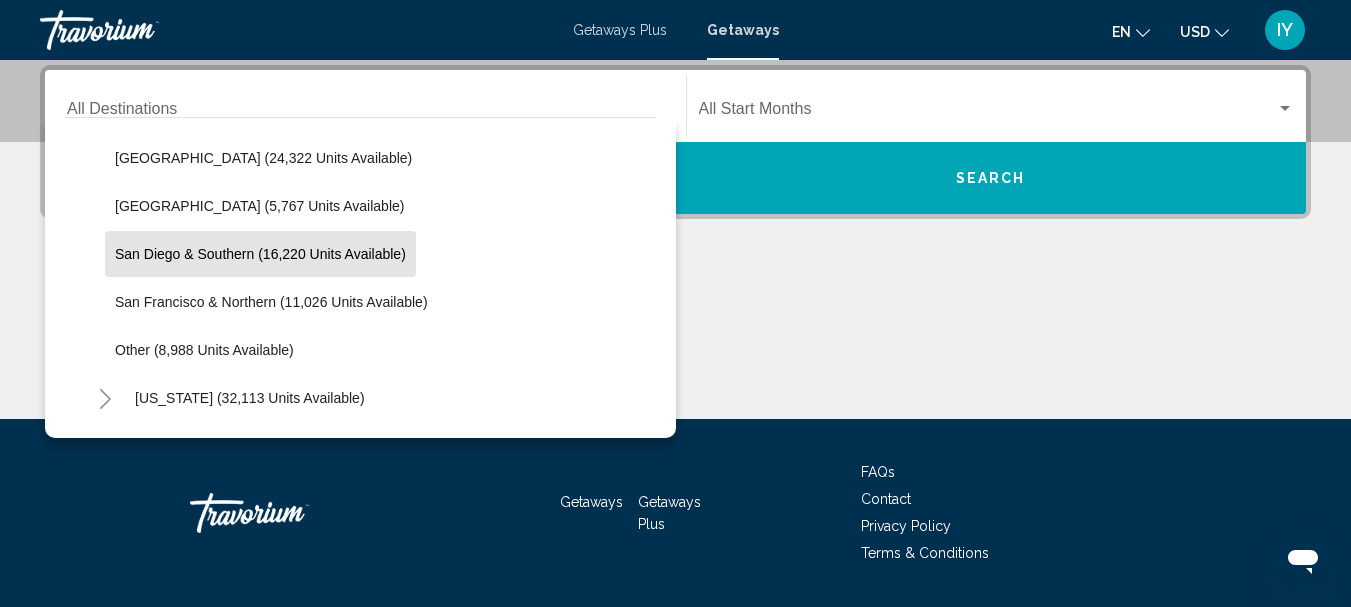 click on "San Diego & Southern (16,220 units available)" 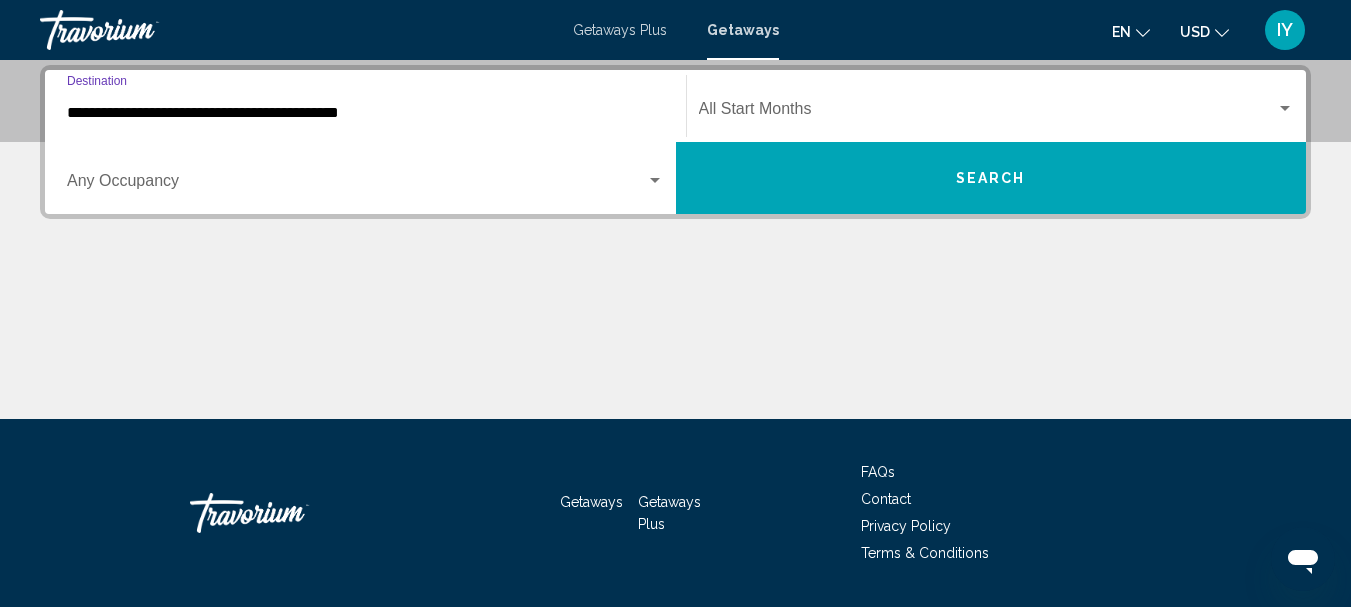 click at bounding box center [1285, 109] 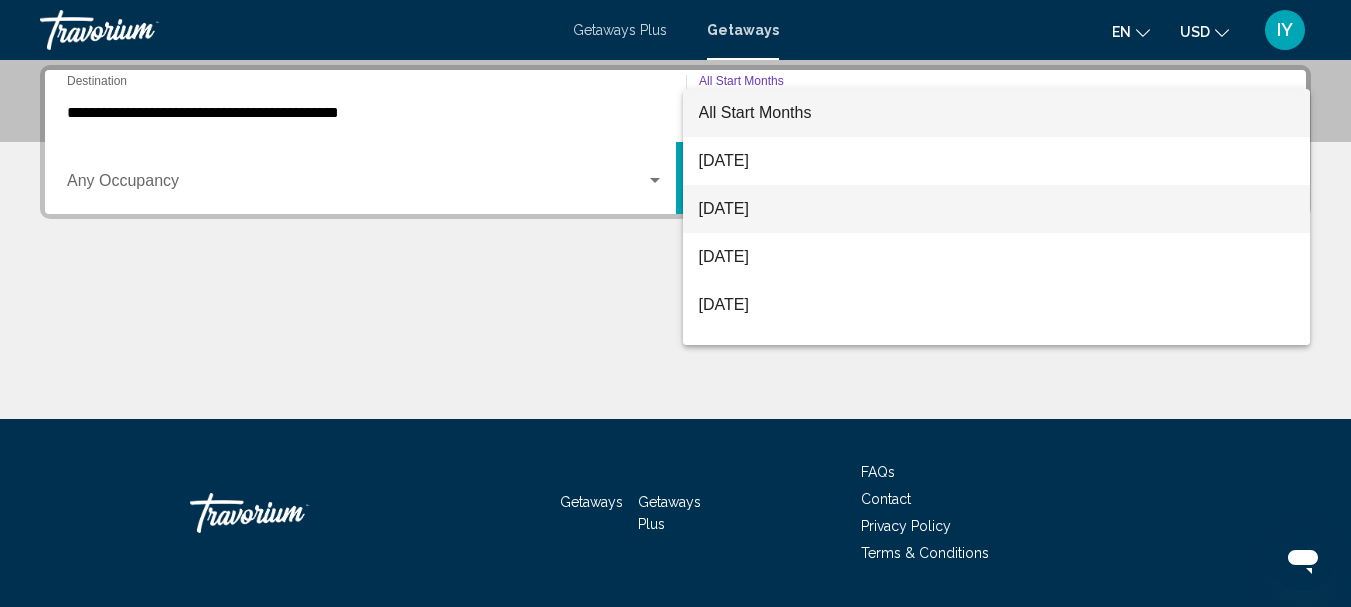 click on "[DATE]" at bounding box center [997, 209] 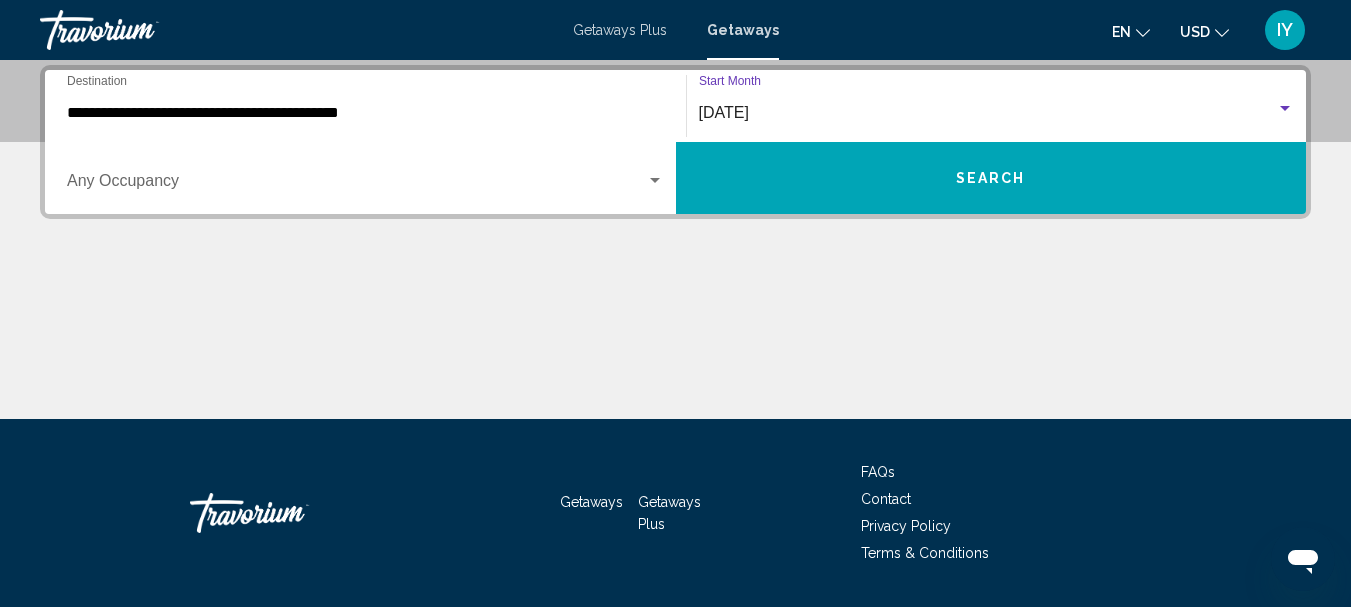 click on "Search" at bounding box center [991, 179] 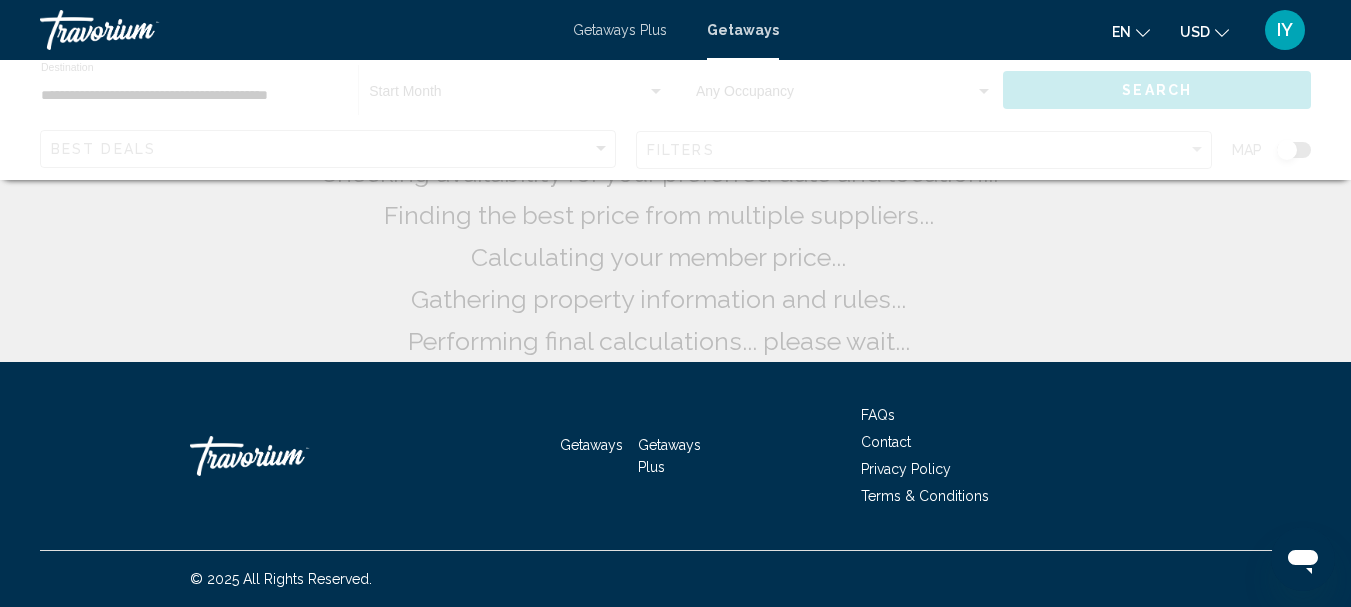 scroll, scrollTop: 0, scrollLeft: 0, axis: both 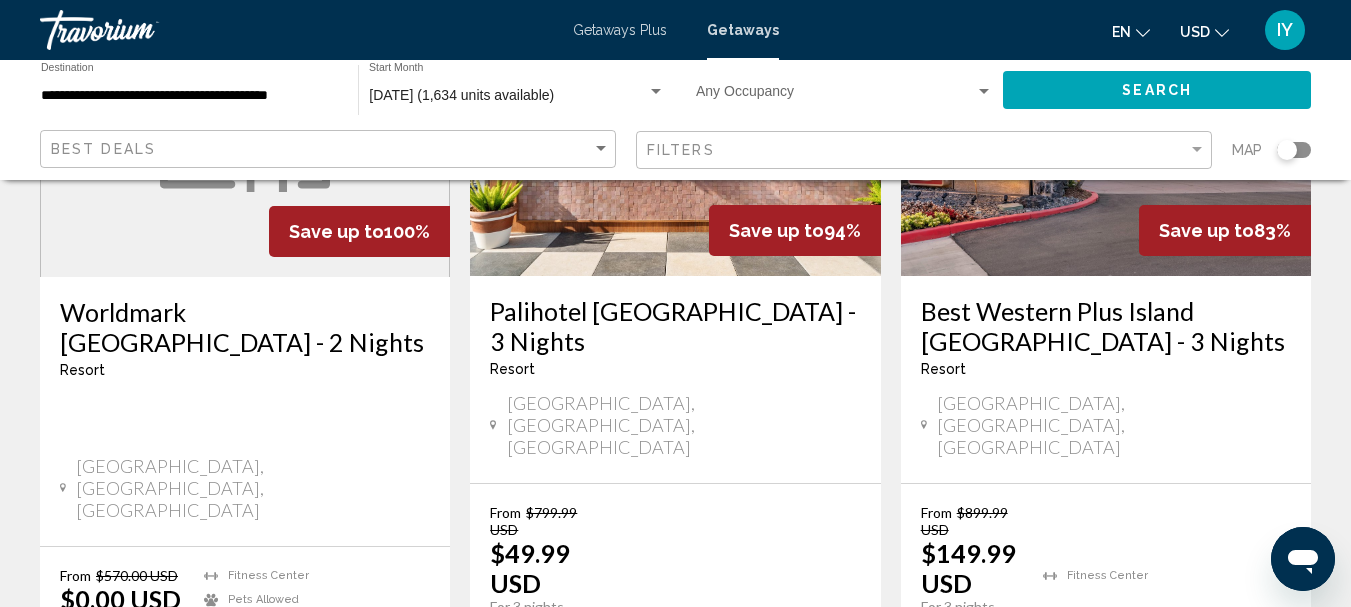 click on "Worldmark [GEOGRAPHIC_DATA] - 2 Nights" at bounding box center (245, 327) 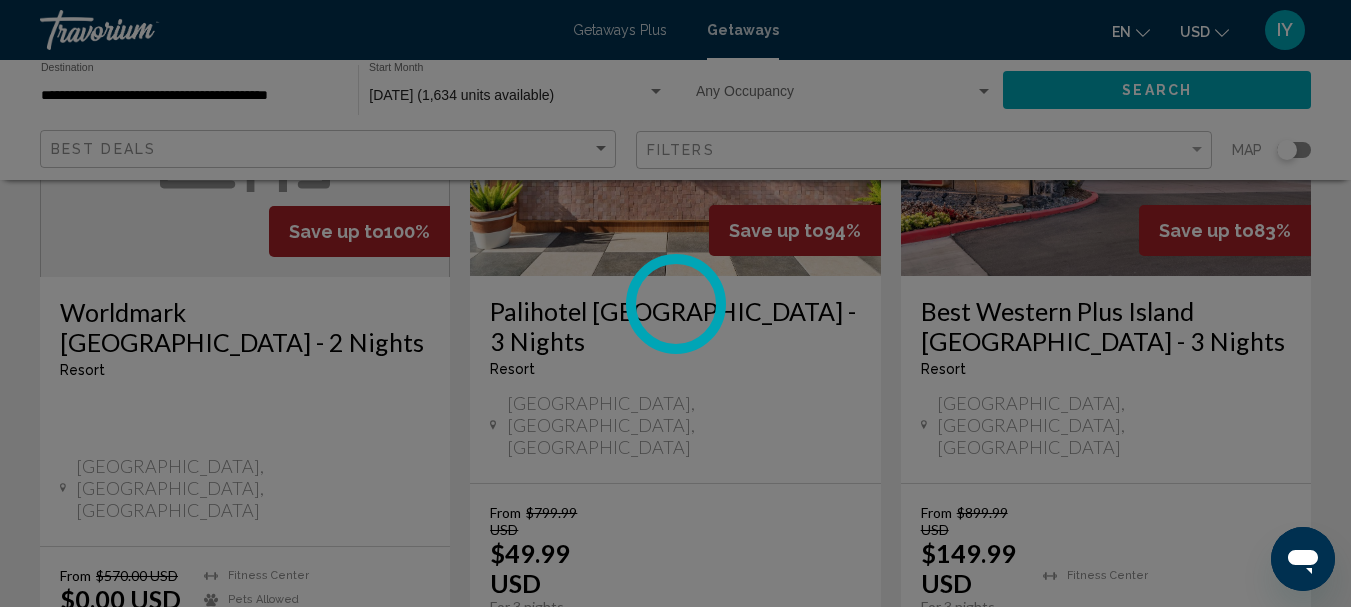 scroll, scrollTop: 0, scrollLeft: 0, axis: both 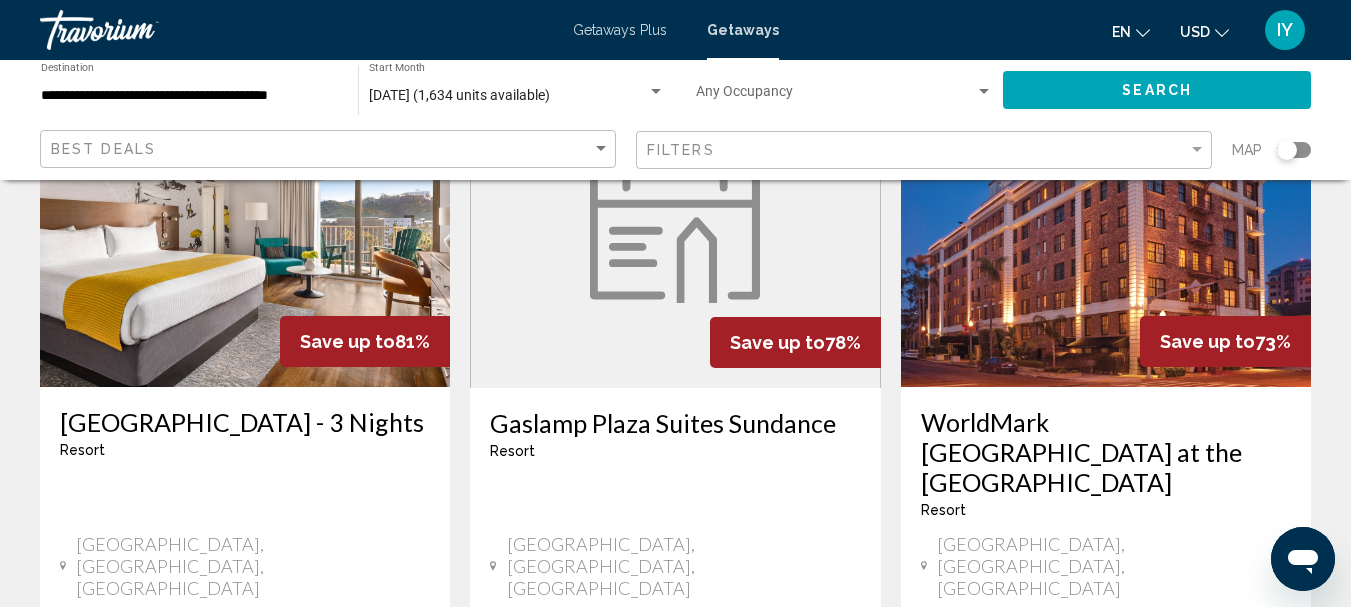 click on "WorldMark [GEOGRAPHIC_DATA] at the [GEOGRAPHIC_DATA]" at bounding box center [1106, 452] 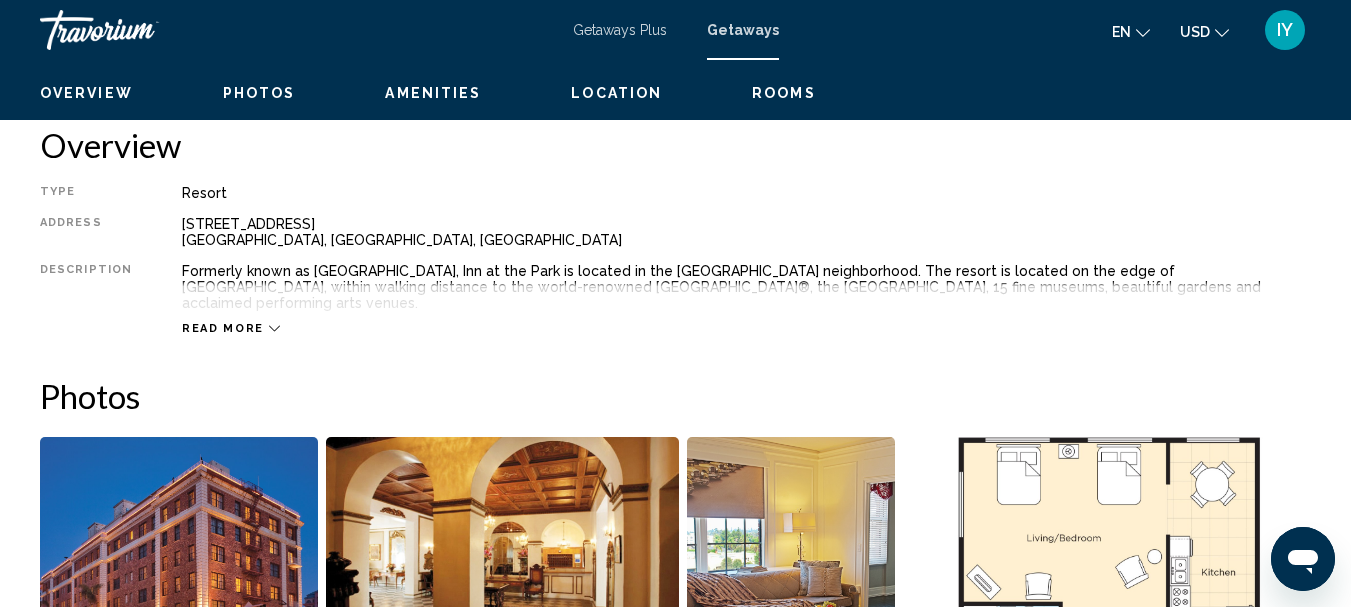 scroll, scrollTop: 232, scrollLeft: 0, axis: vertical 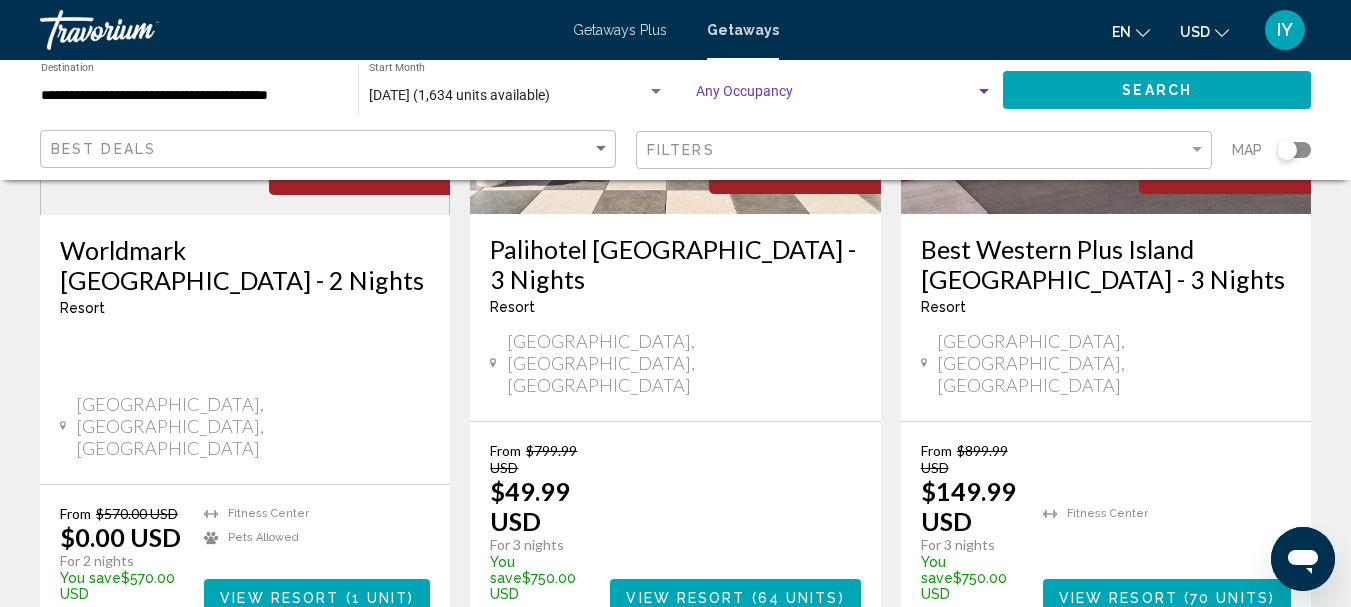click at bounding box center [984, 92] 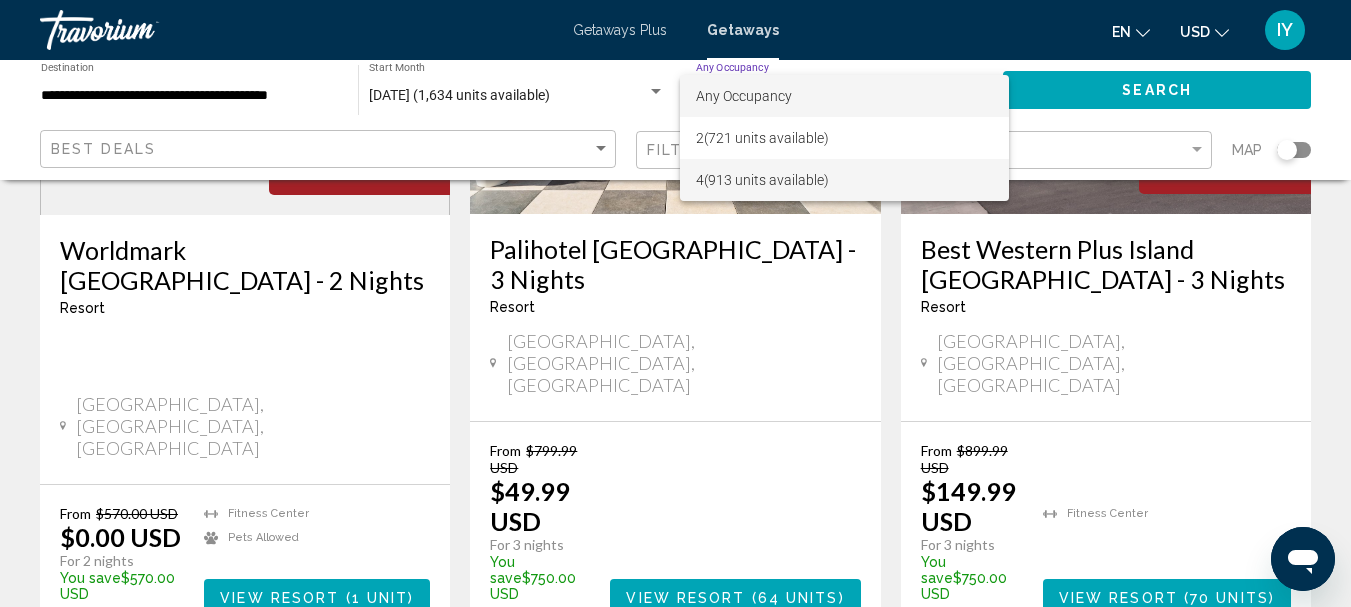 click on "4  (913 units available)" at bounding box center (844, 180) 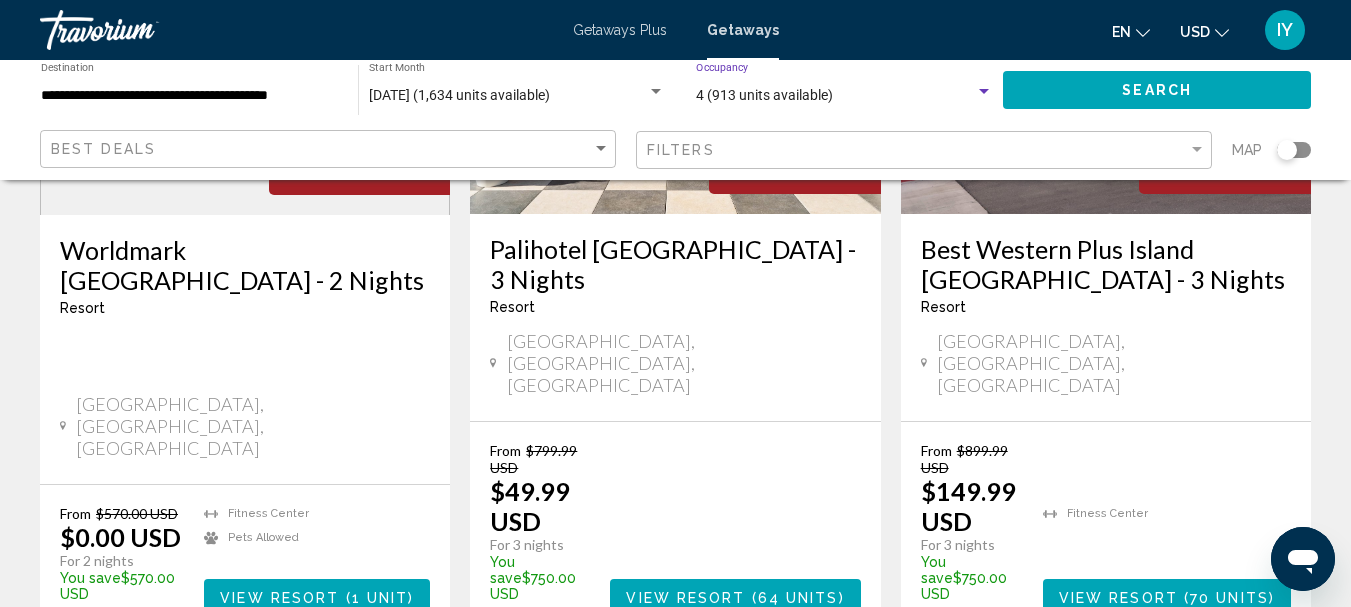 click on "Search" 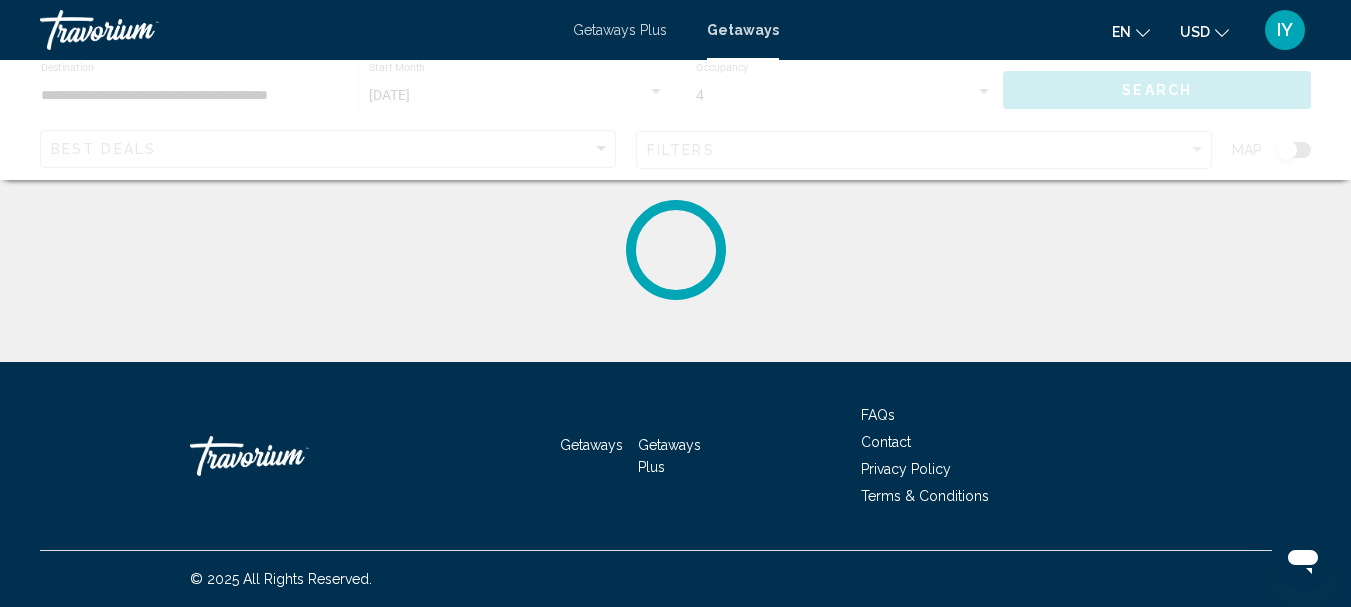 scroll, scrollTop: 0, scrollLeft: 0, axis: both 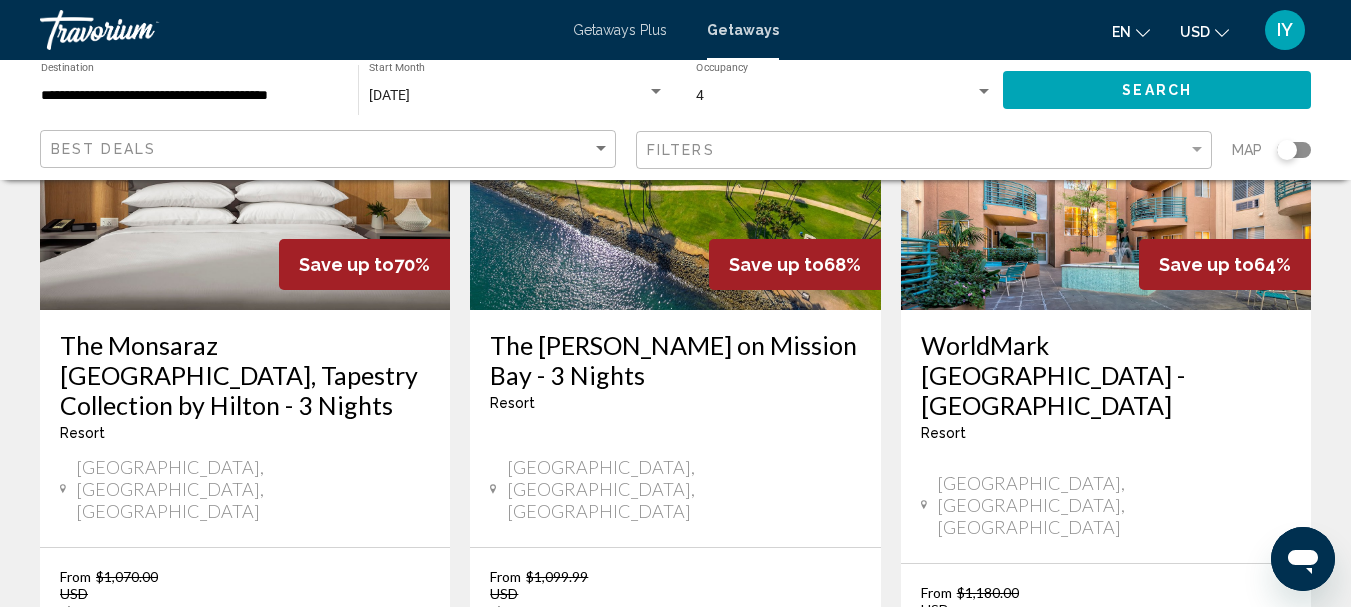 click on "The [PERSON_NAME] on Mission Bay - 3 Nights" at bounding box center [675, 360] 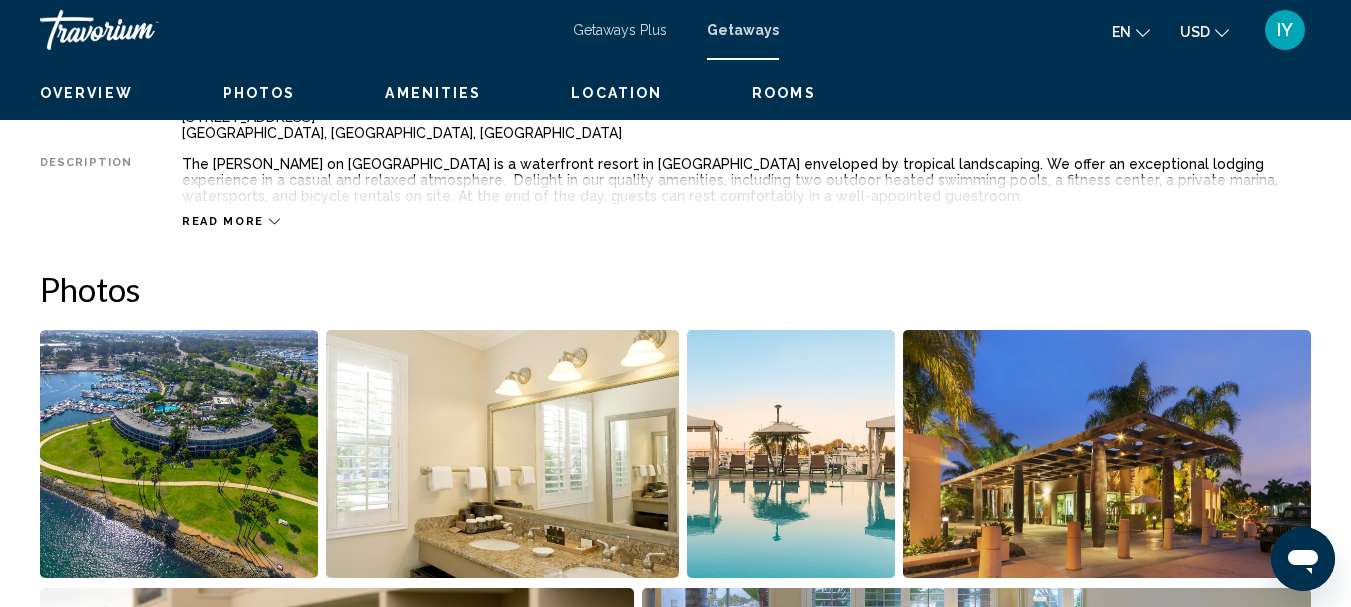scroll, scrollTop: 232, scrollLeft: 0, axis: vertical 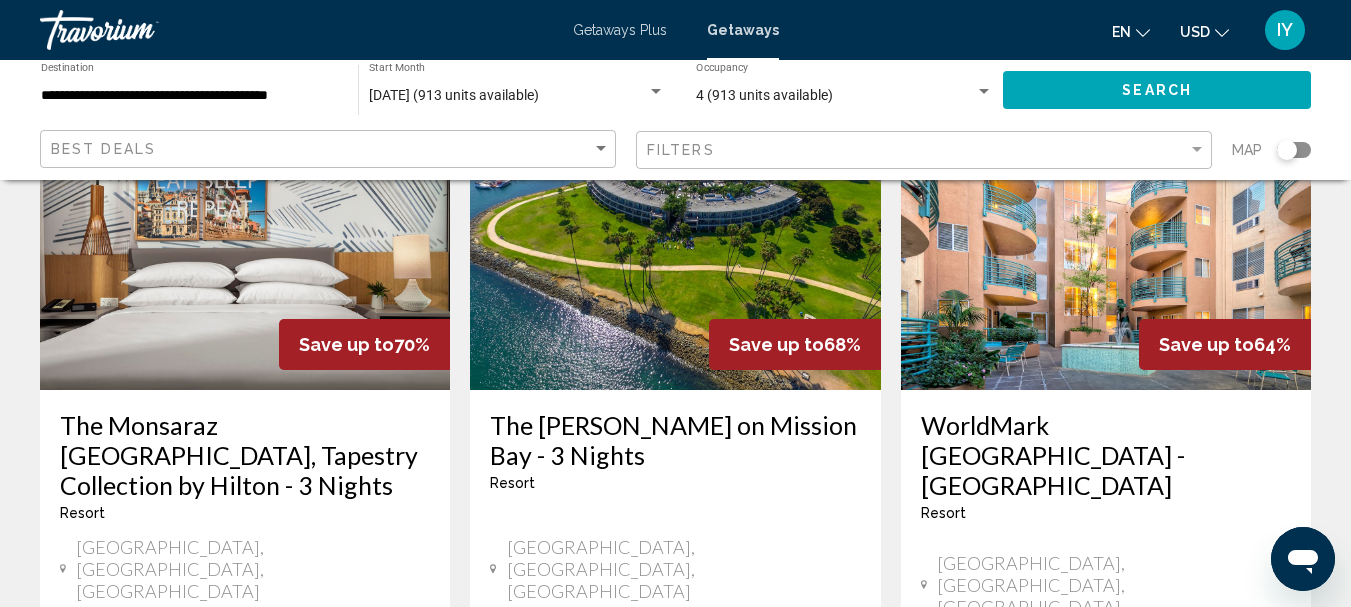 click on "WorldMark [GEOGRAPHIC_DATA] - [GEOGRAPHIC_DATA]" at bounding box center (1106, 455) 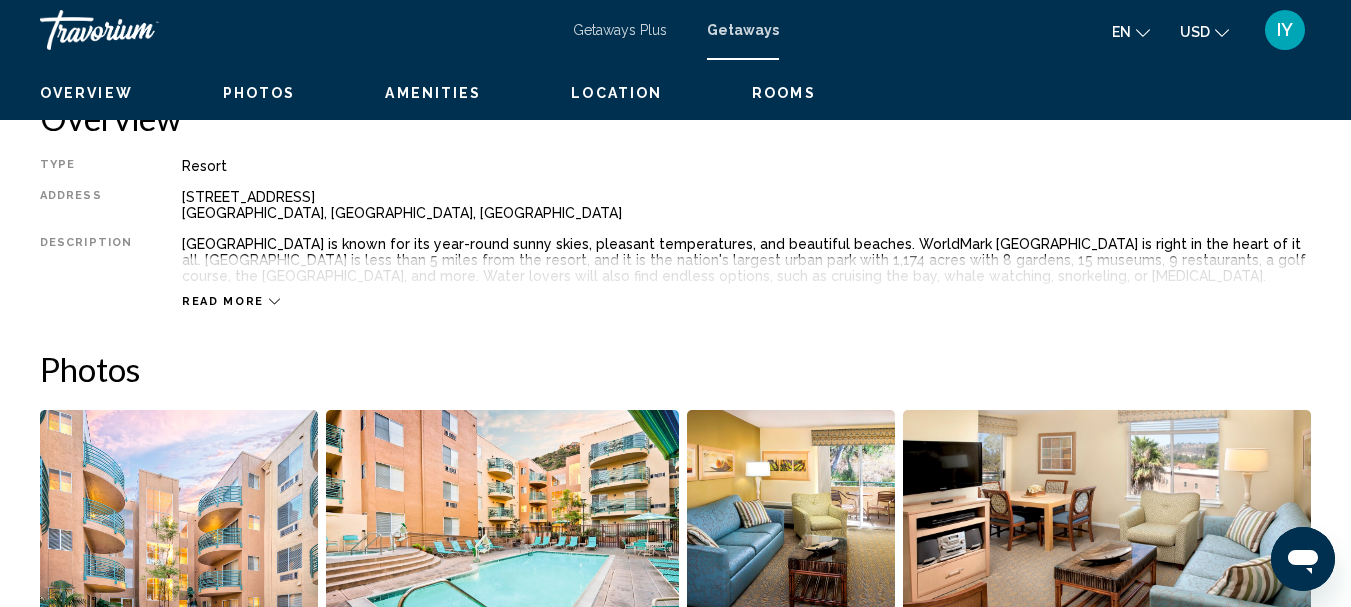 scroll, scrollTop: 232, scrollLeft: 0, axis: vertical 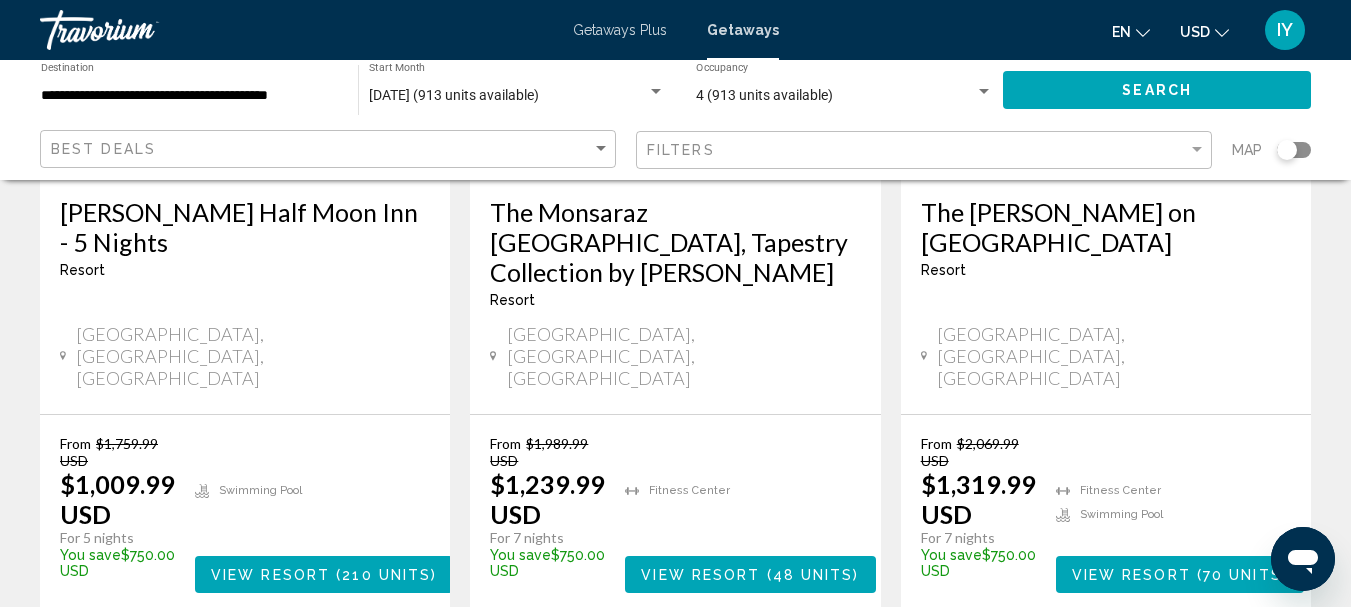 click on "page  2" at bounding box center [710, 673] 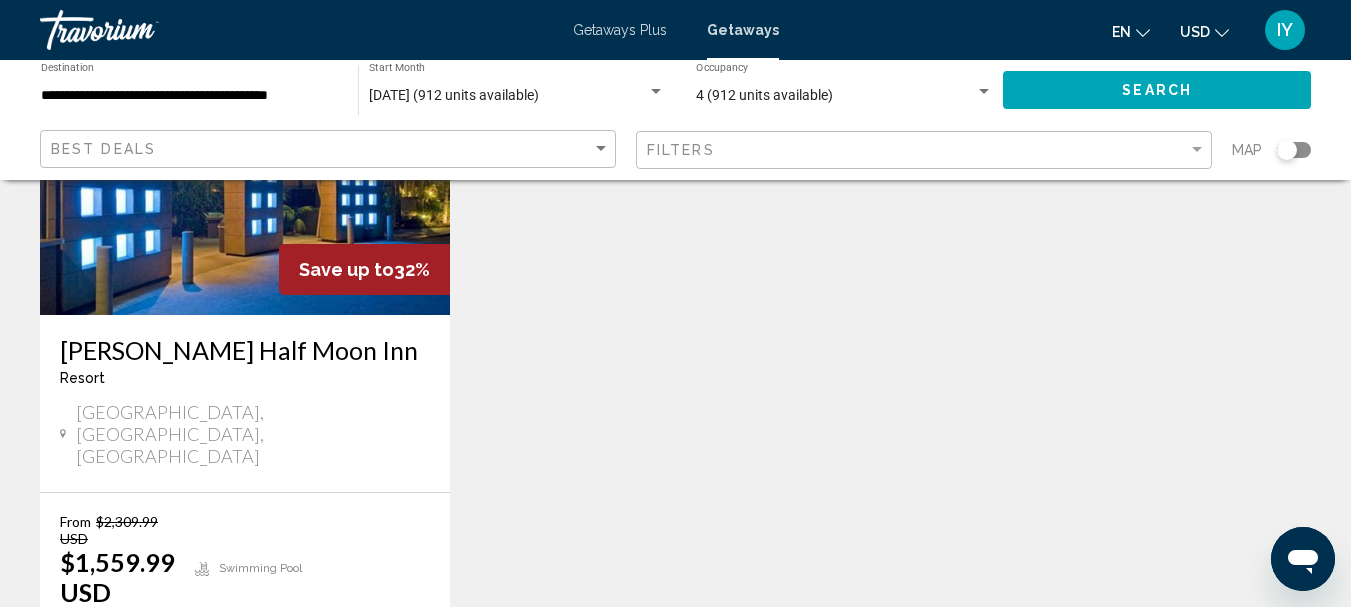 scroll, scrollTop: 0, scrollLeft: 0, axis: both 